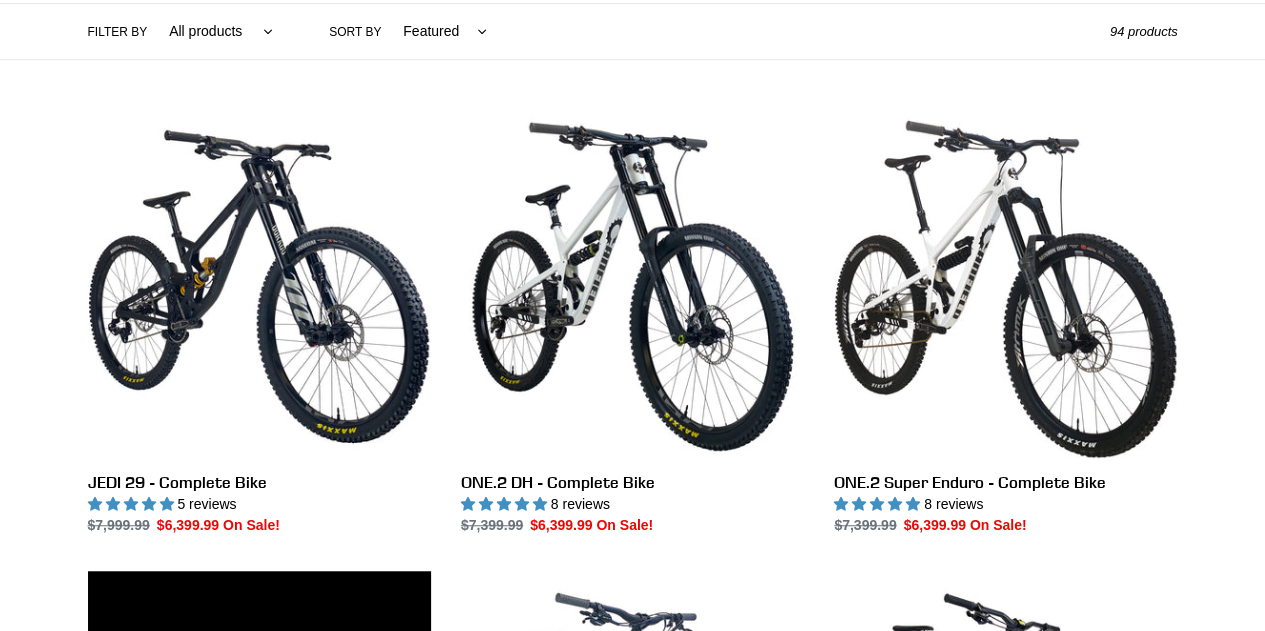 scroll, scrollTop: 500, scrollLeft: 0, axis: vertical 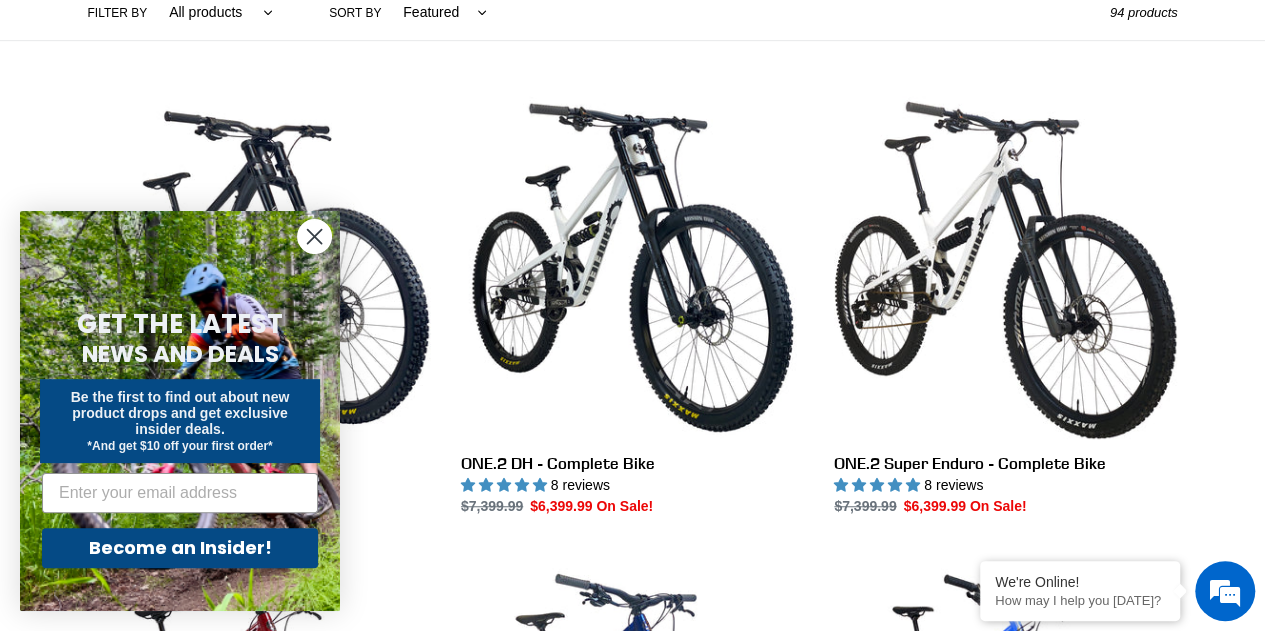 click 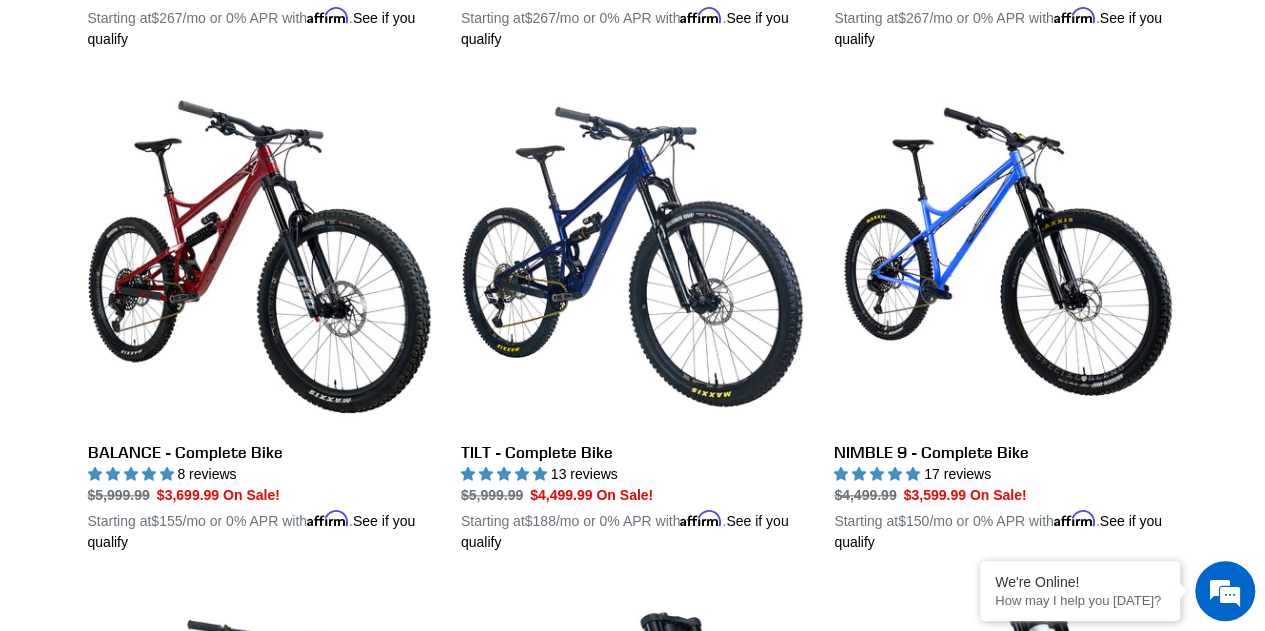 scroll, scrollTop: 1100, scrollLeft: 0, axis: vertical 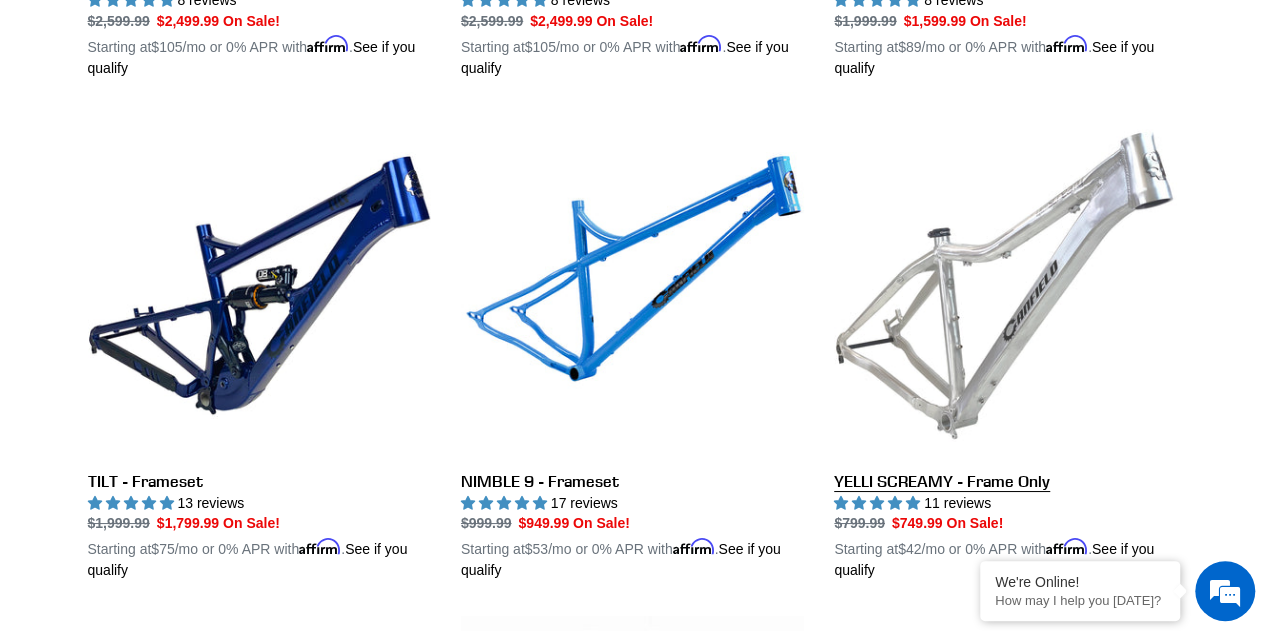 click on "YELLI SCREAMY - Frame Only" at bounding box center [1005, 348] 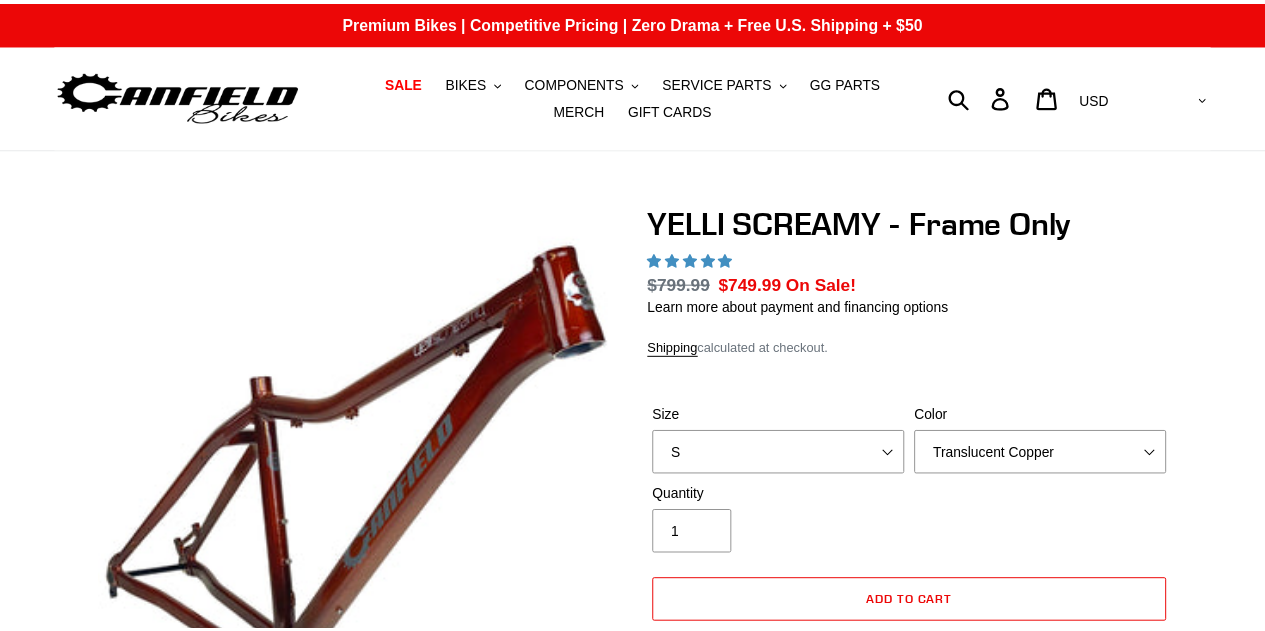 scroll, scrollTop: 0, scrollLeft: 0, axis: both 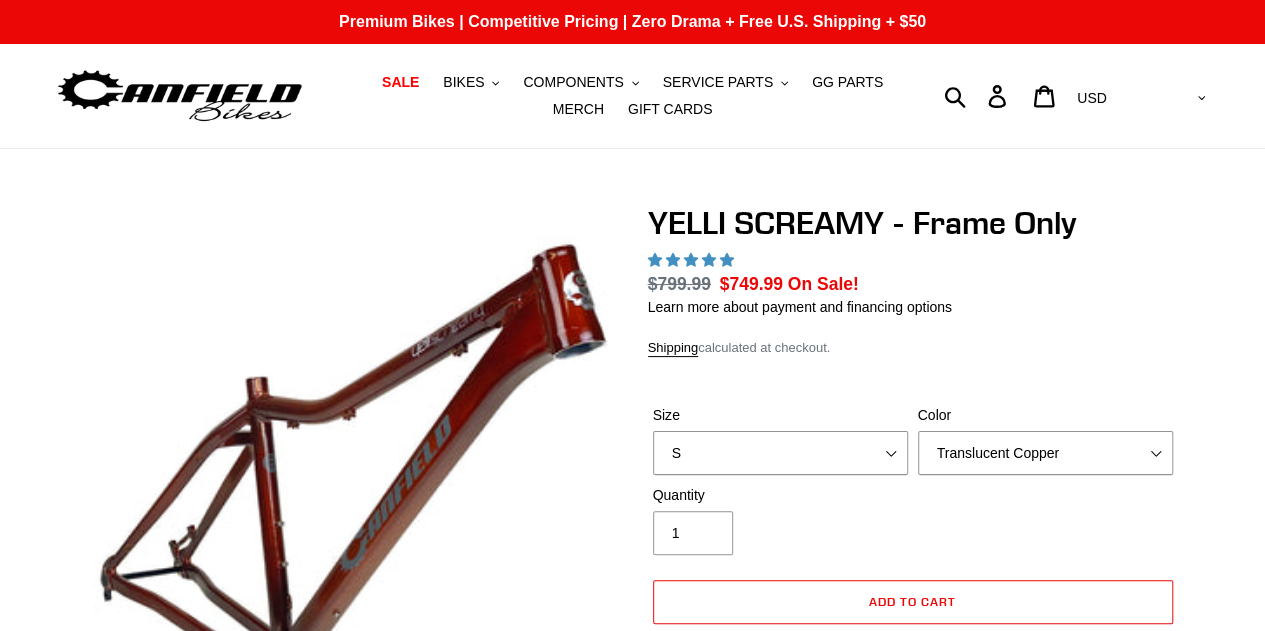 select on "highest-rating" 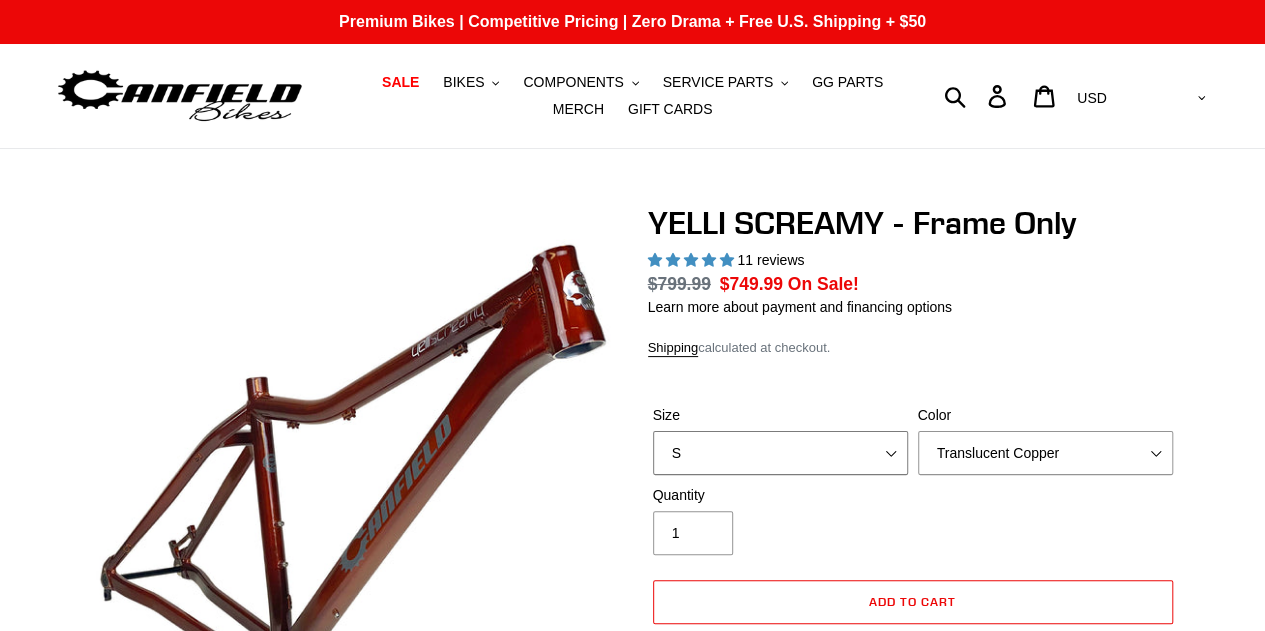 click on "S
M
L
XL" at bounding box center (780, 453) 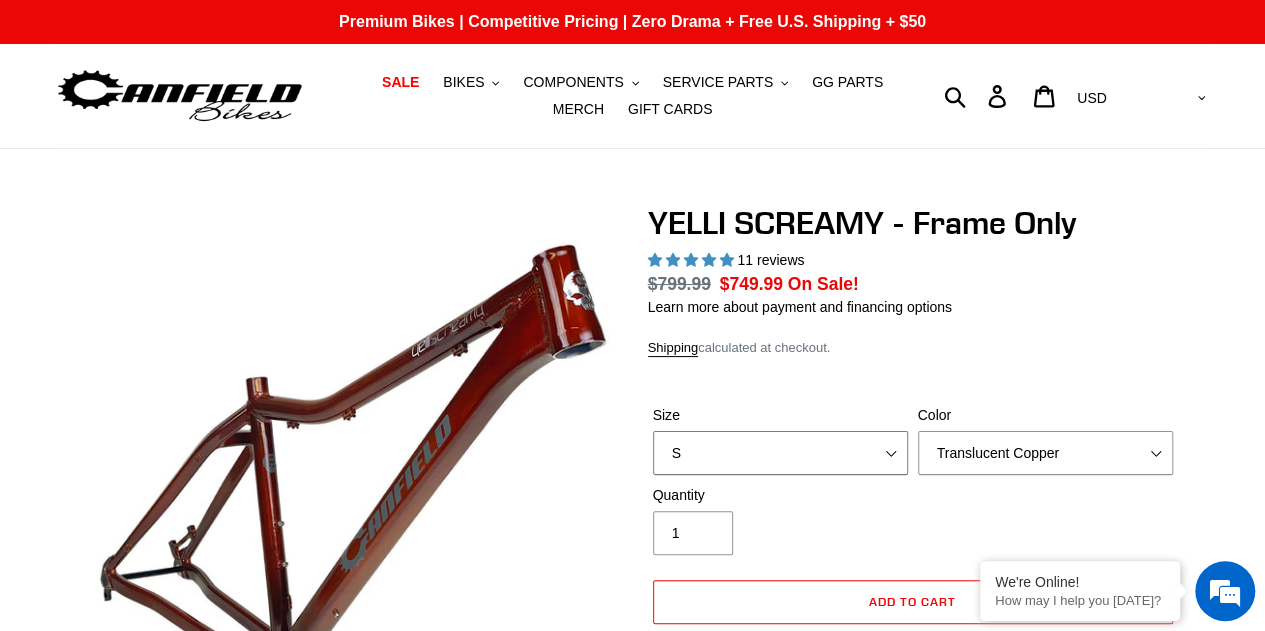 select on "L" 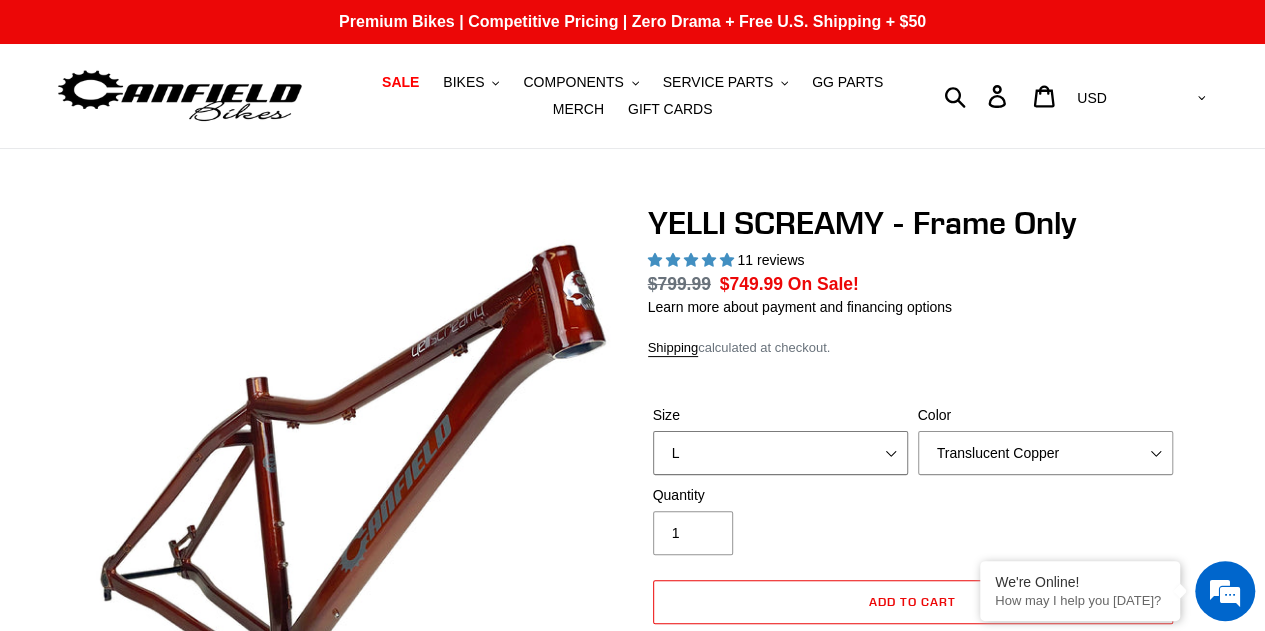 click on "S
M
L
XL" at bounding box center (780, 453) 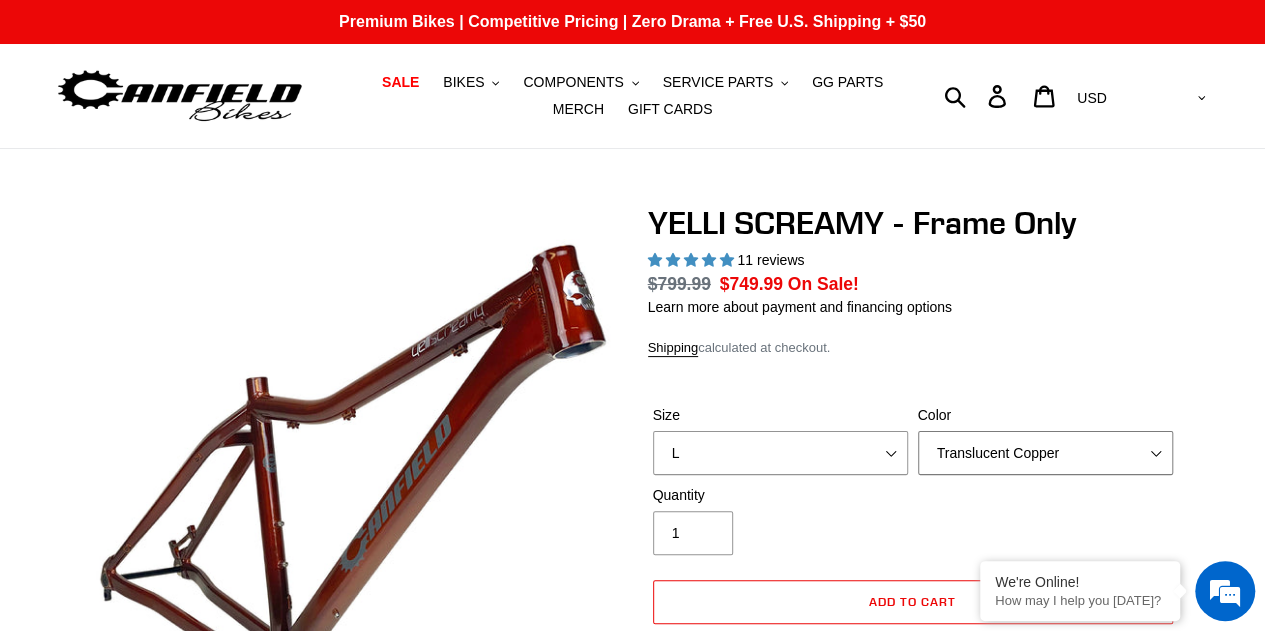click on "Translucent Copper
Purple Haze
Raw" at bounding box center [1045, 453] 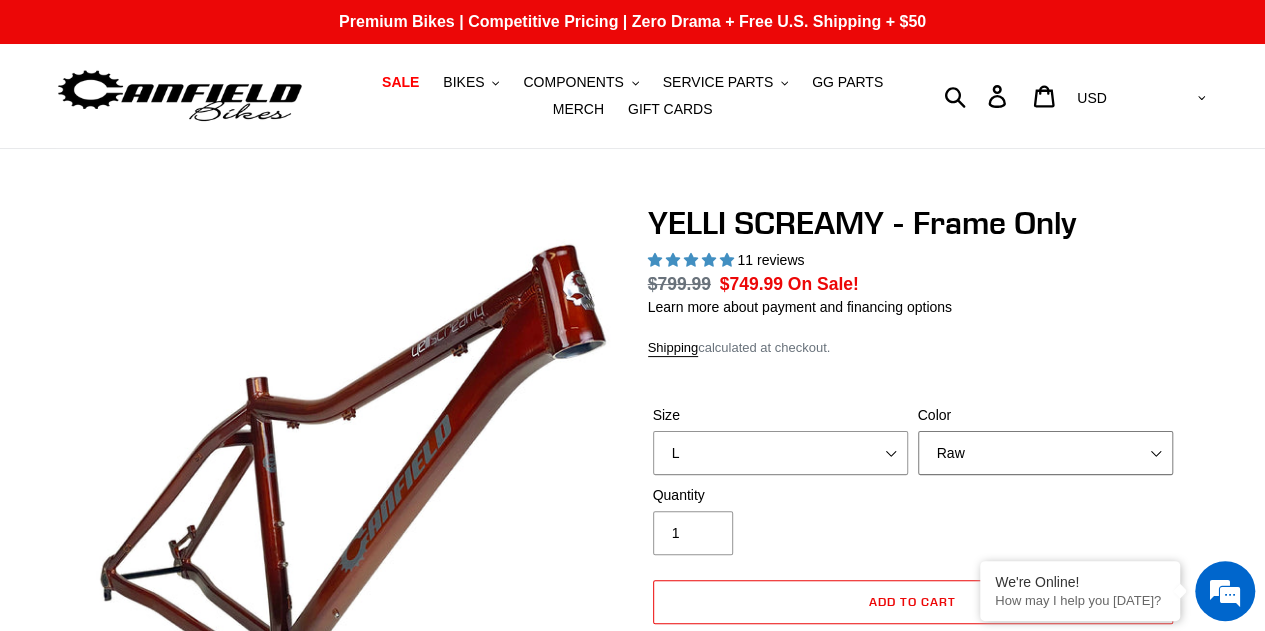 click on "Translucent Copper
Purple Haze
Raw" at bounding box center (1045, 453) 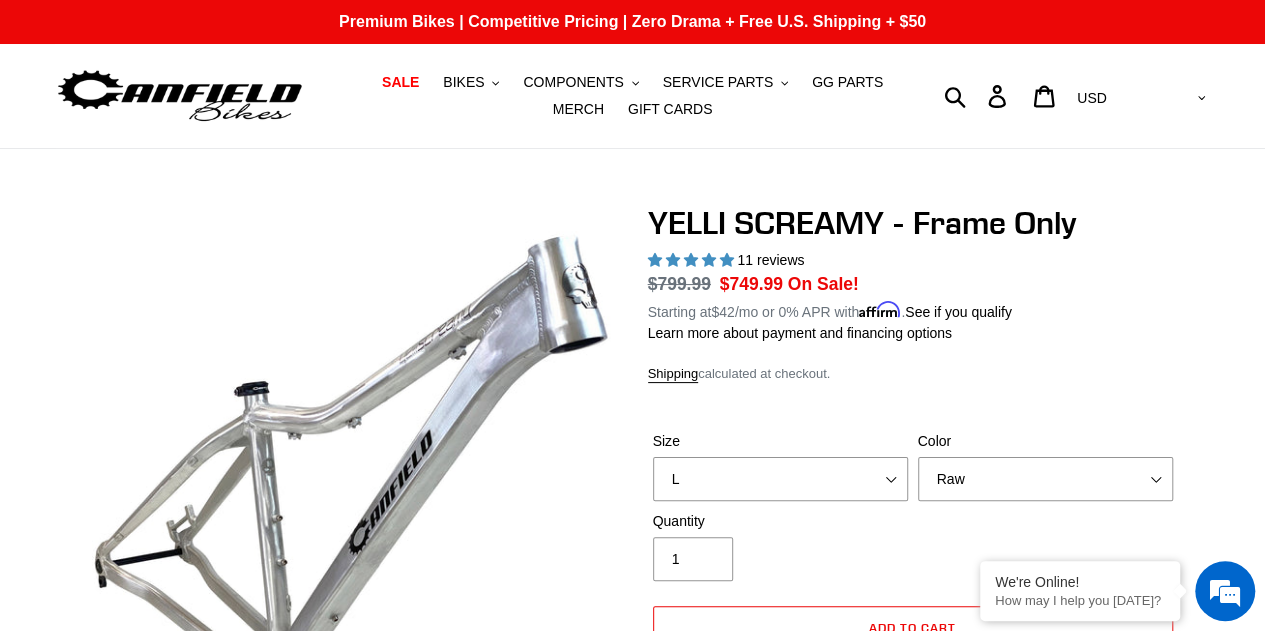 click on "Learn more about payment and financing options" at bounding box center [913, 333] 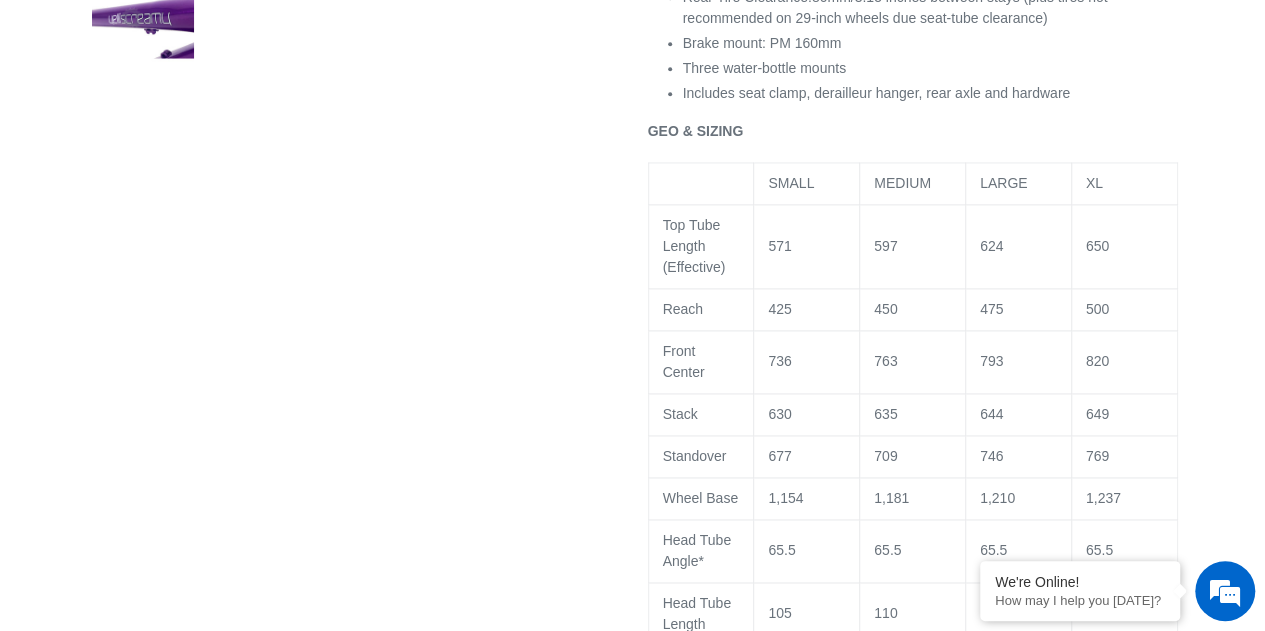 scroll, scrollTop: 1300, scrollLeft: 0, axis: vertical 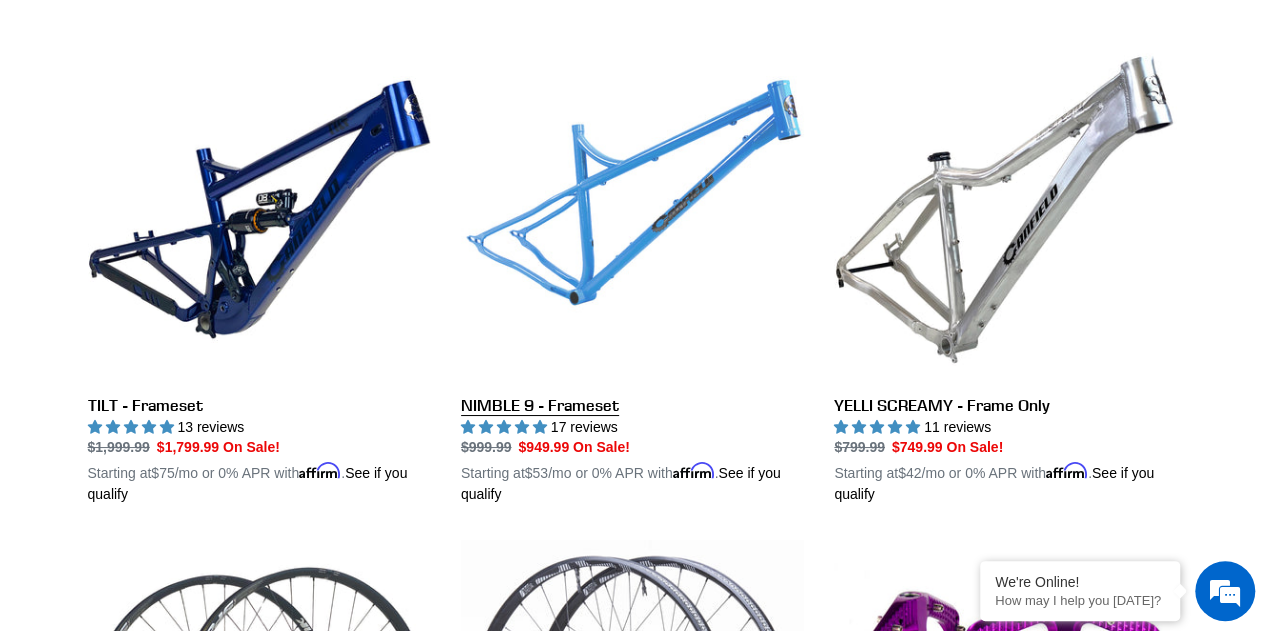 click on "NIMBLE 9 - Frameset" at bounding box center (632, 272) 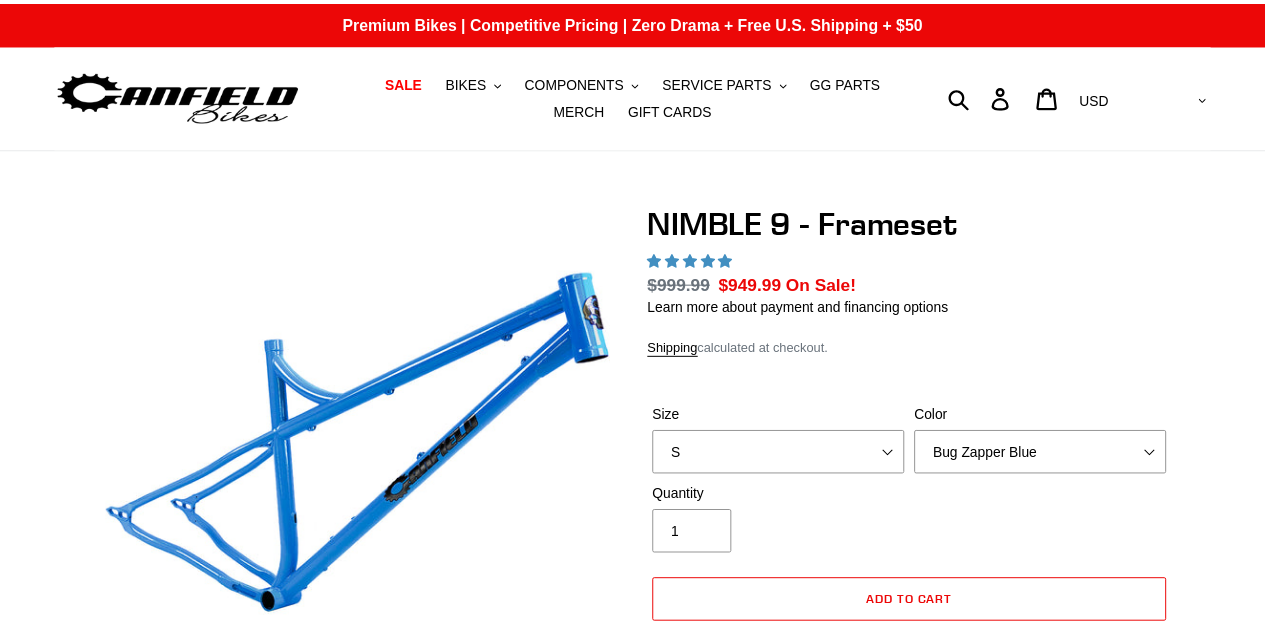 scroll, scrollTop: 0, scrollLeft: 0, axis: both 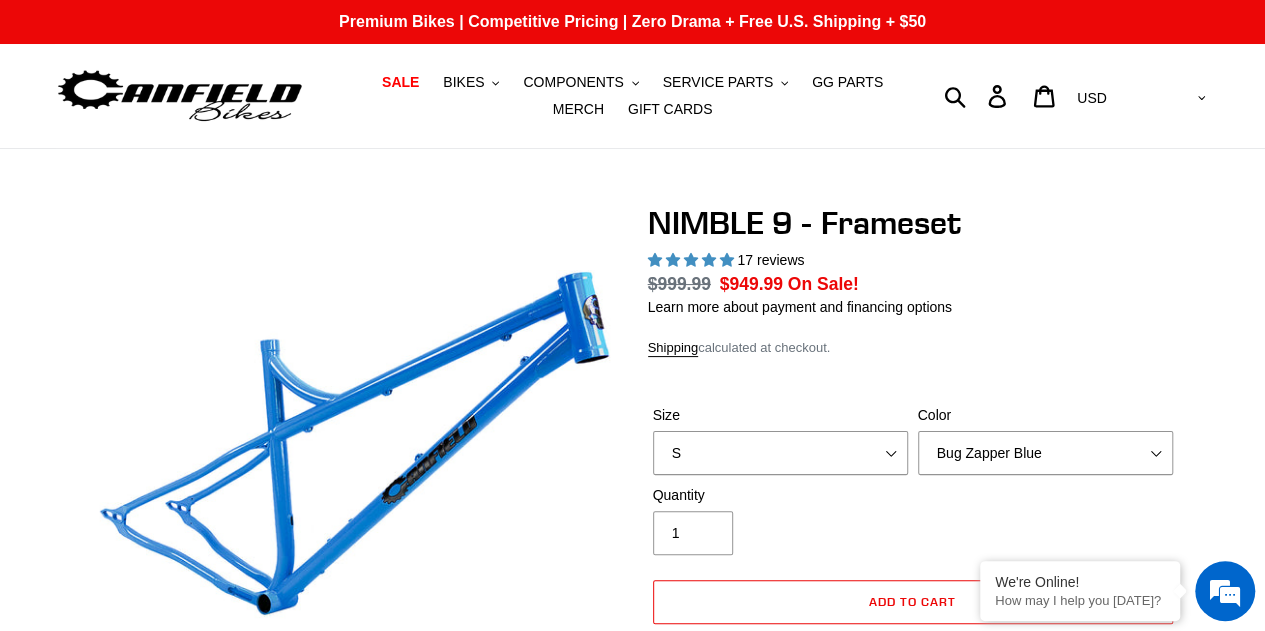 select on "highest-rating" 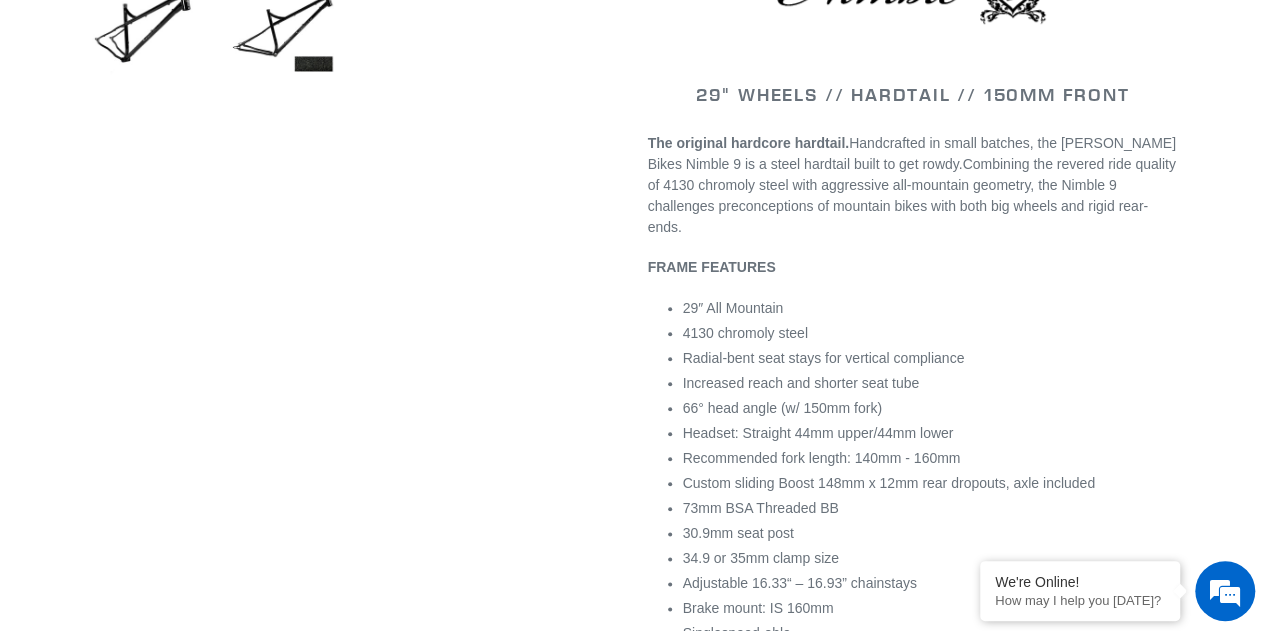 scroll, scrollTop: 900, scrollLeft: 0, axis: vertical 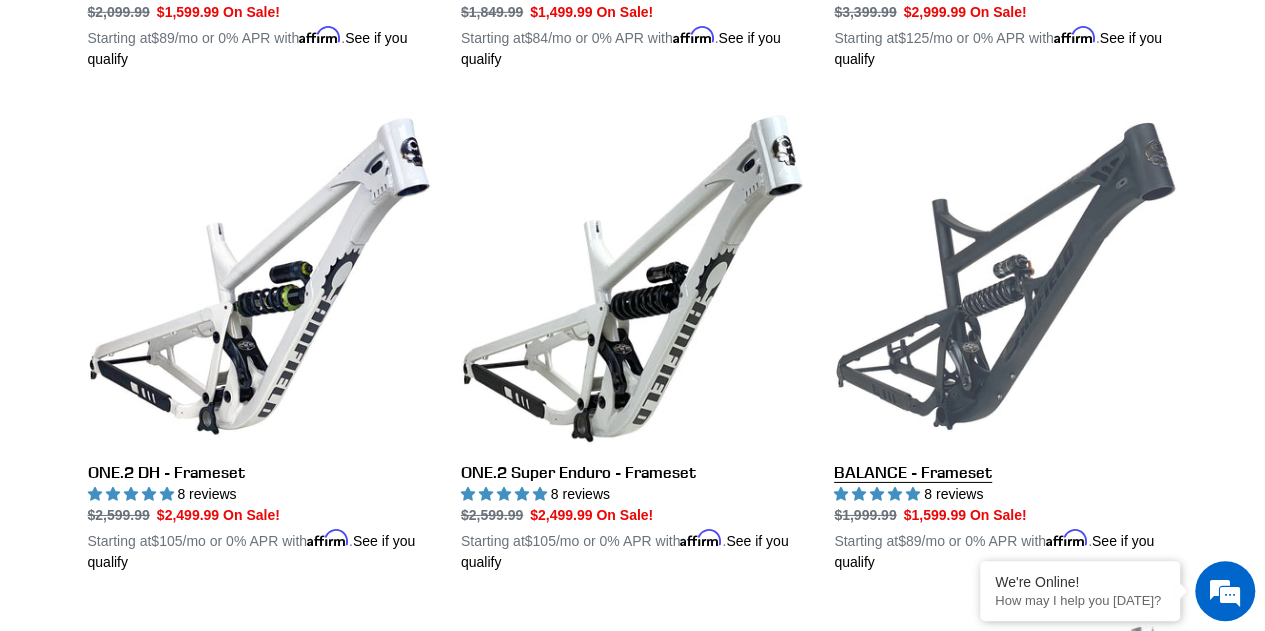 click on "BALANCE - Frameset" at bounding box center [1005, 339] 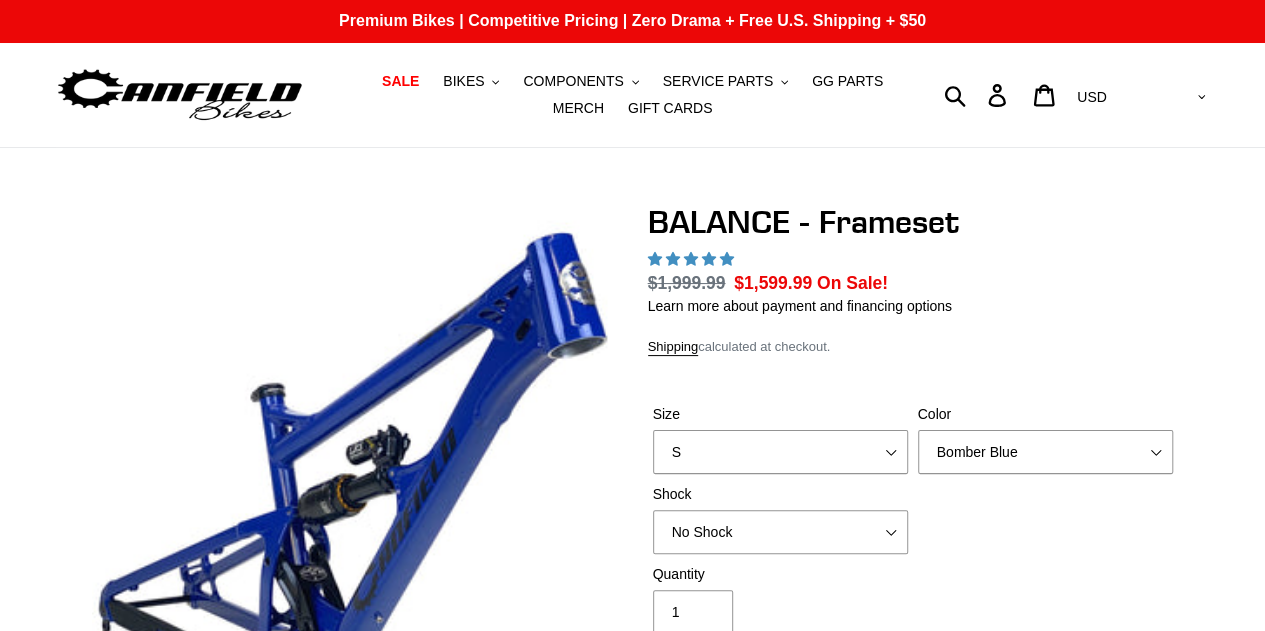scroll, scrollTop: 100, scrollLeft: 0, axis: vertical 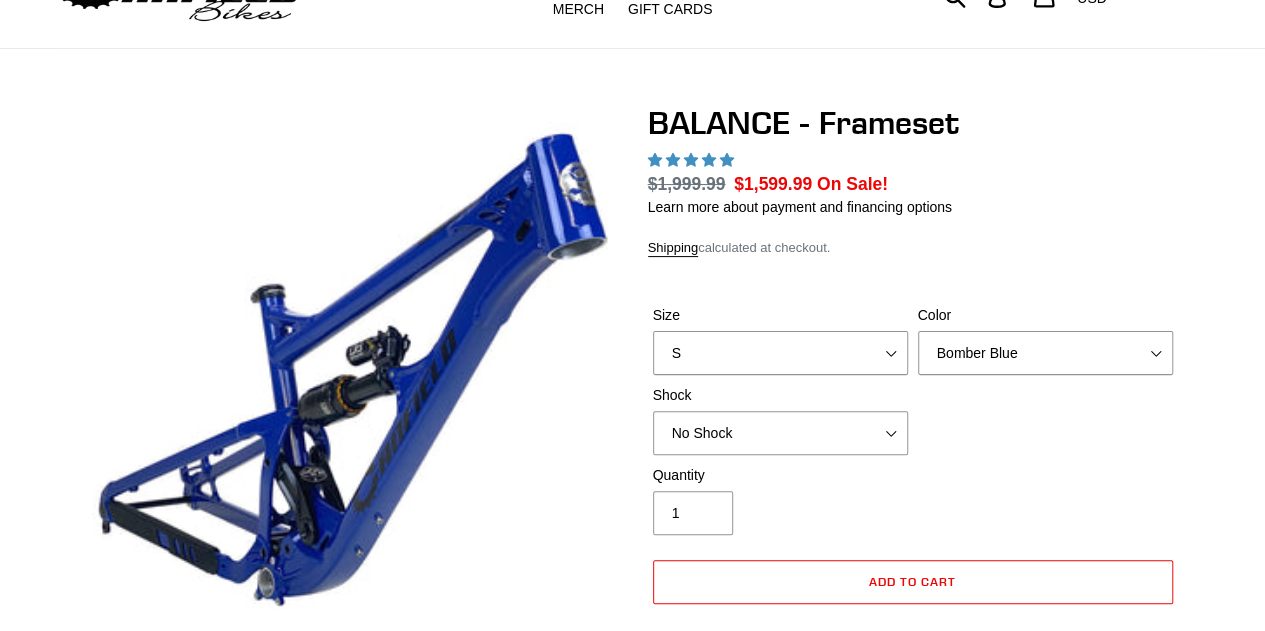select on "highest-rating" 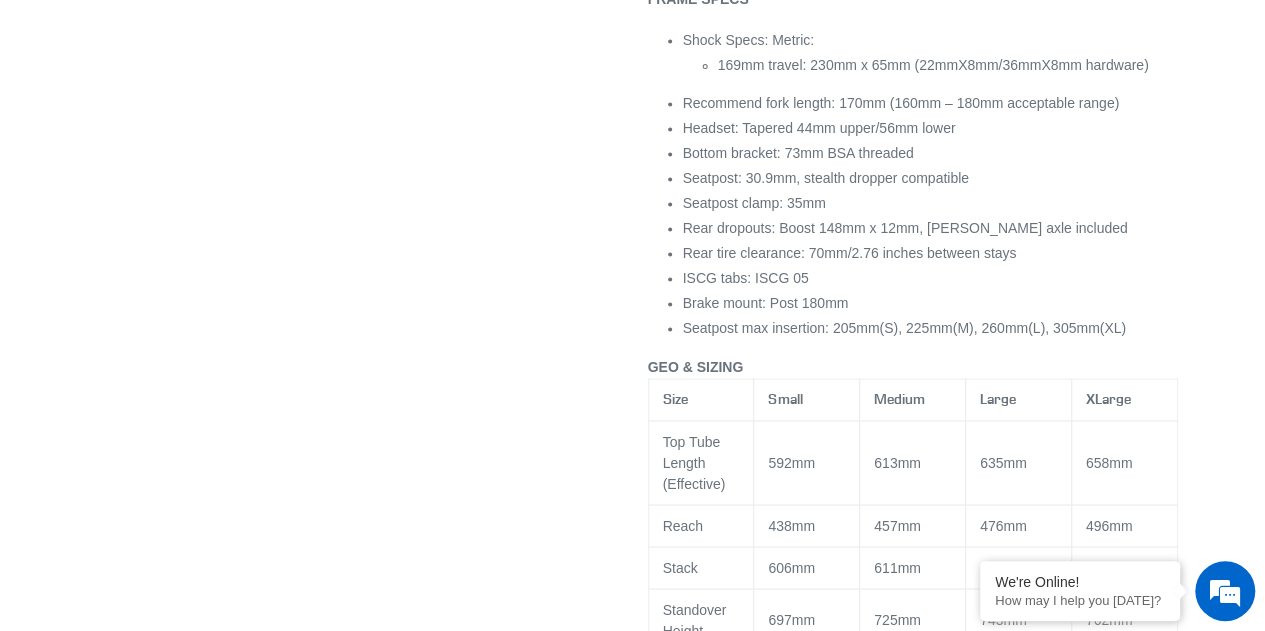 scroll, scrollTop: 1500, scrollLeft: 0, axis: vertical 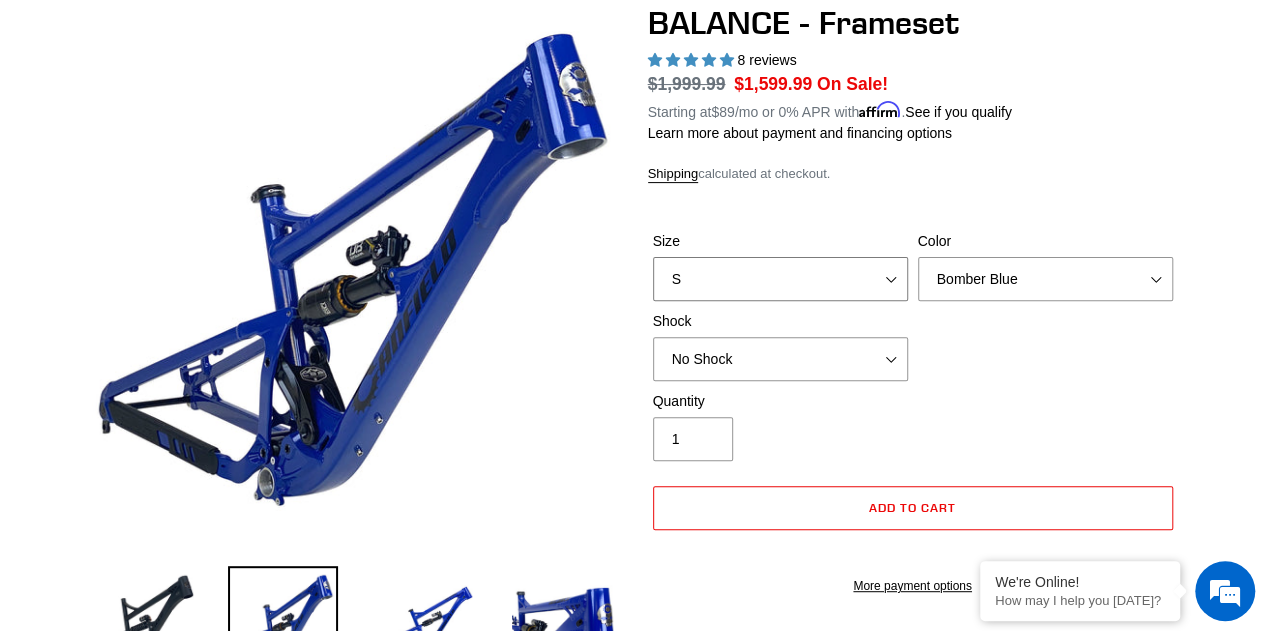 click on "S
M
L
XL" at bounding box center (780, 279) 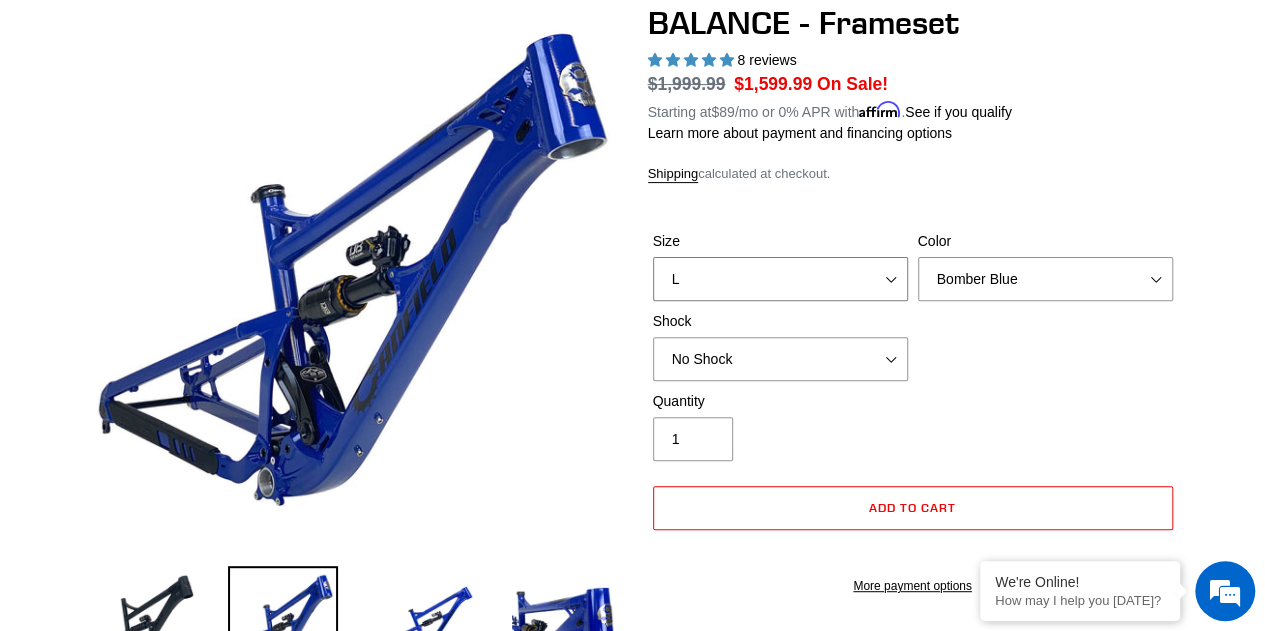 click on "S
M
L
XL" at bounding box center [780, 279] 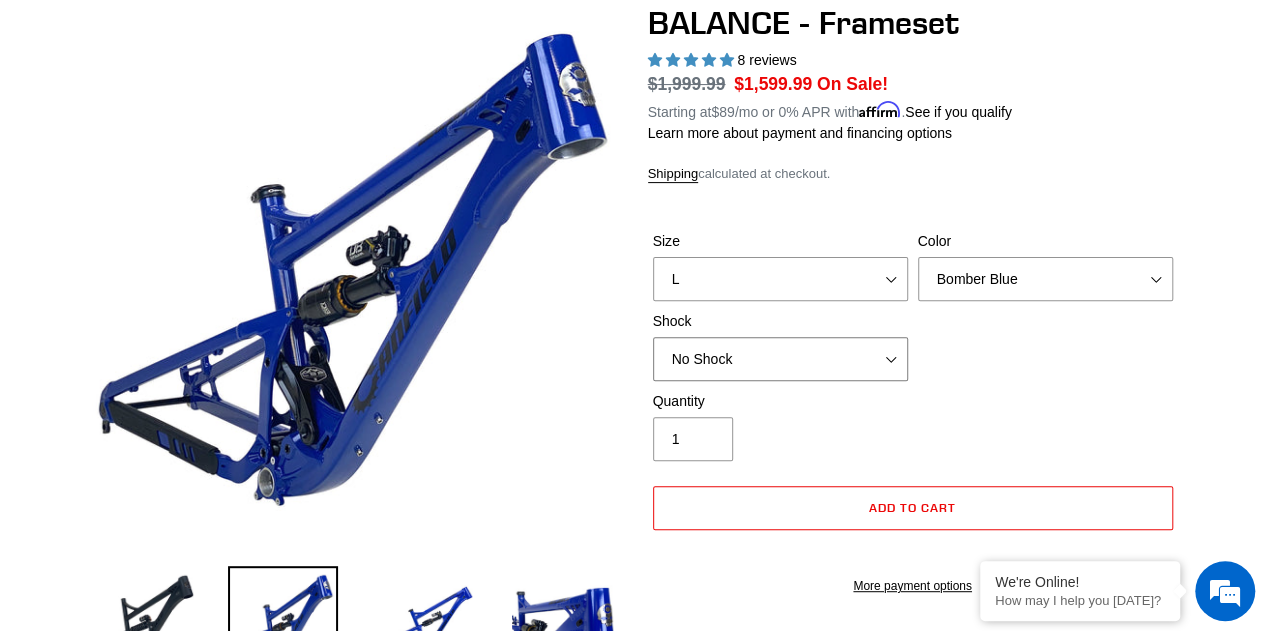 click on "No Shock
Cane Creek Kitsuma Air
Öhlins TTX2 Air
EXT Storia V3-S" at bounding box center (780, 359) 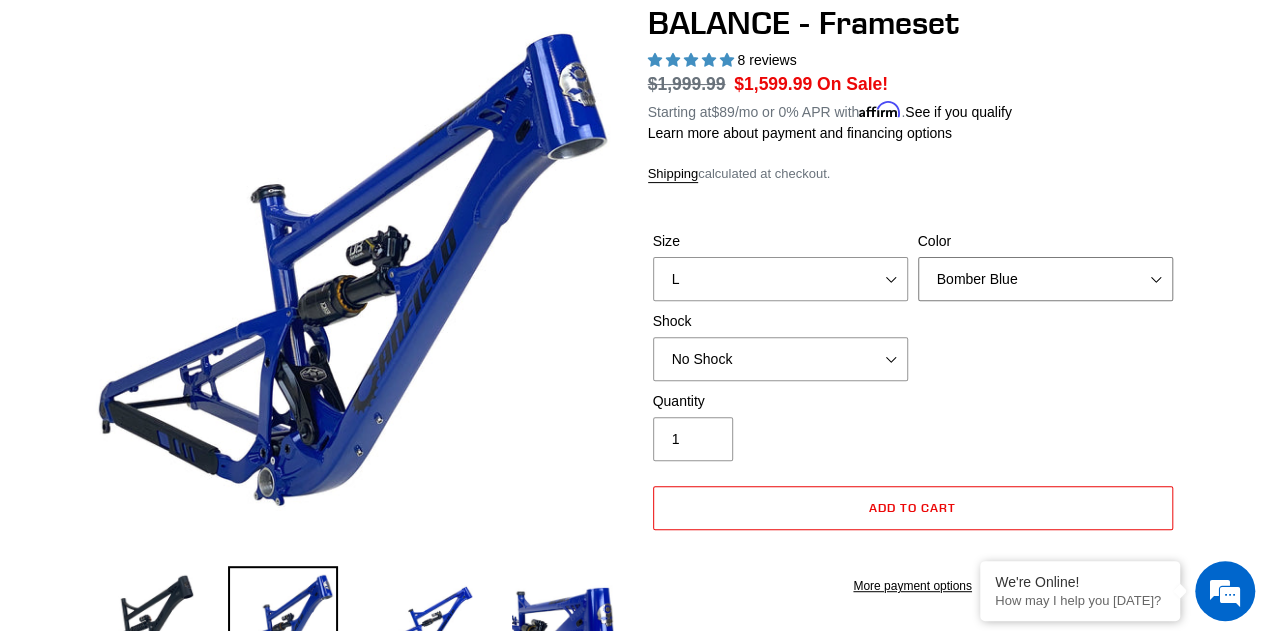 click on "Bomber Blue
Goat's Blood
Stealth Black" at bounding box center [1045, 279] 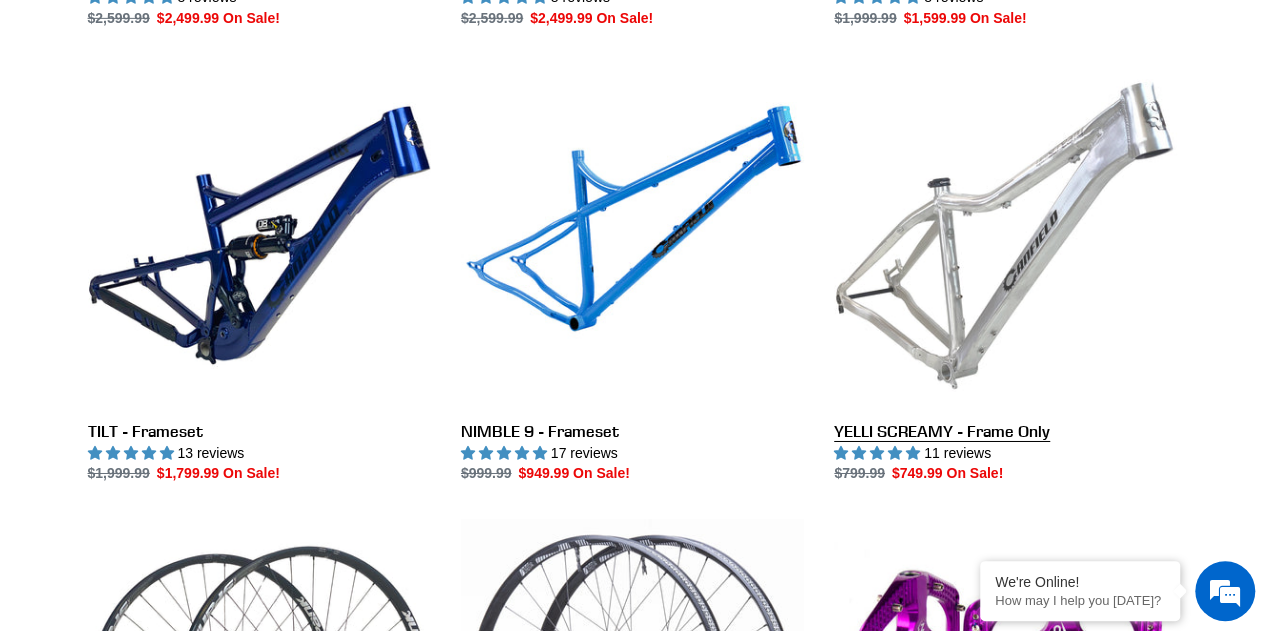 scroll, scrollTop: 3306, scrollLeft: 0, axis: vertical 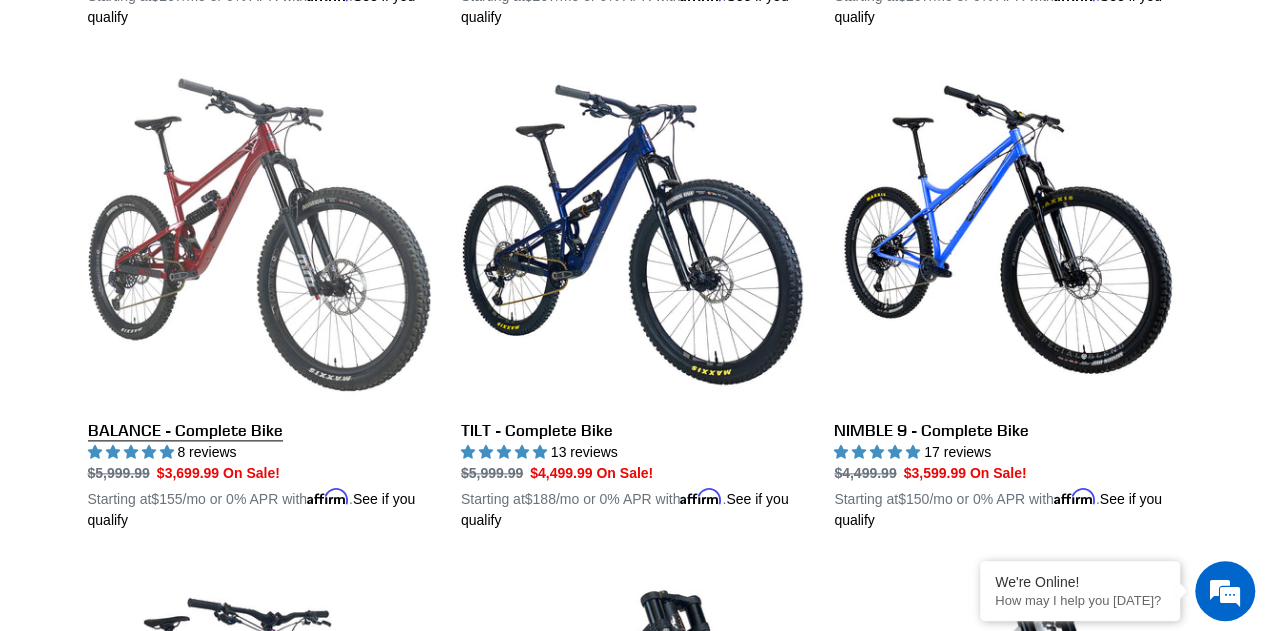 click on "BALANCE - Complete Bike" at bounding box center (259, 297) 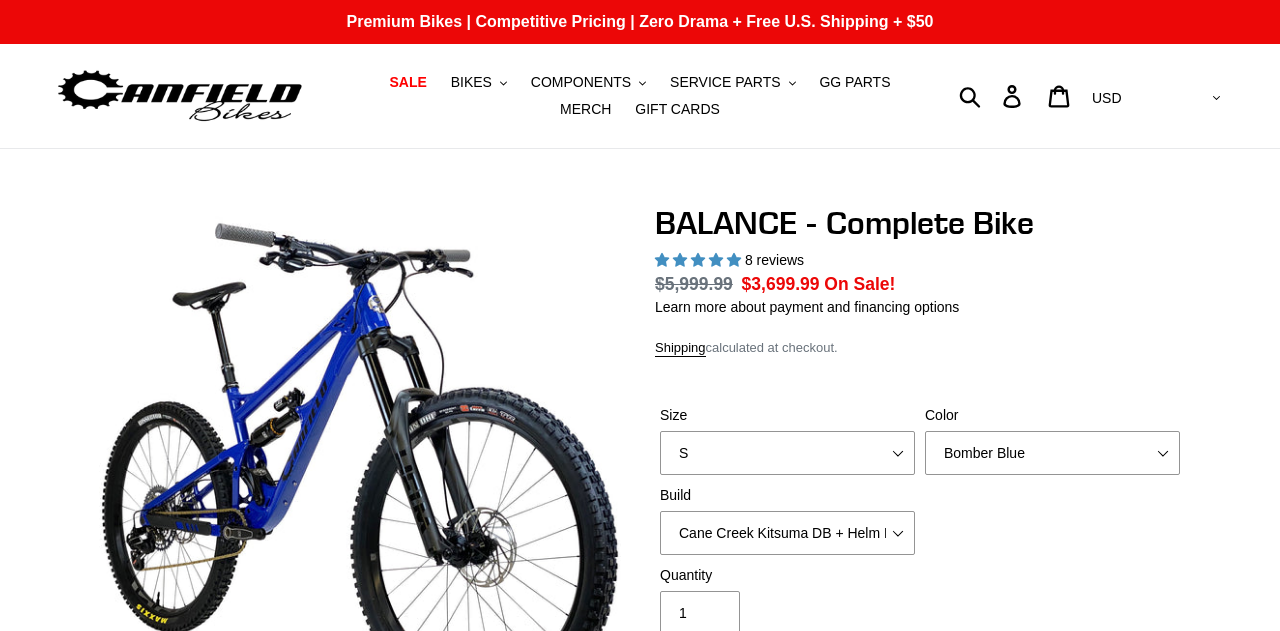 select on "highest-rating" 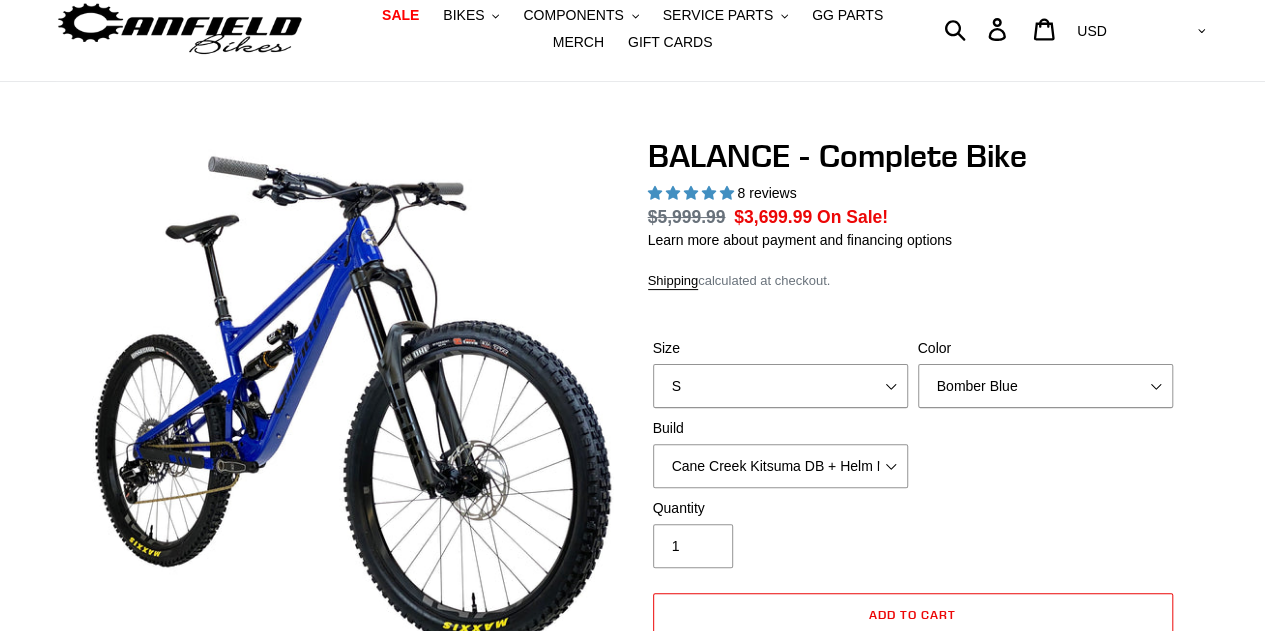 scroll, scrollTop: 0, scrollLeft: 0, axis: both 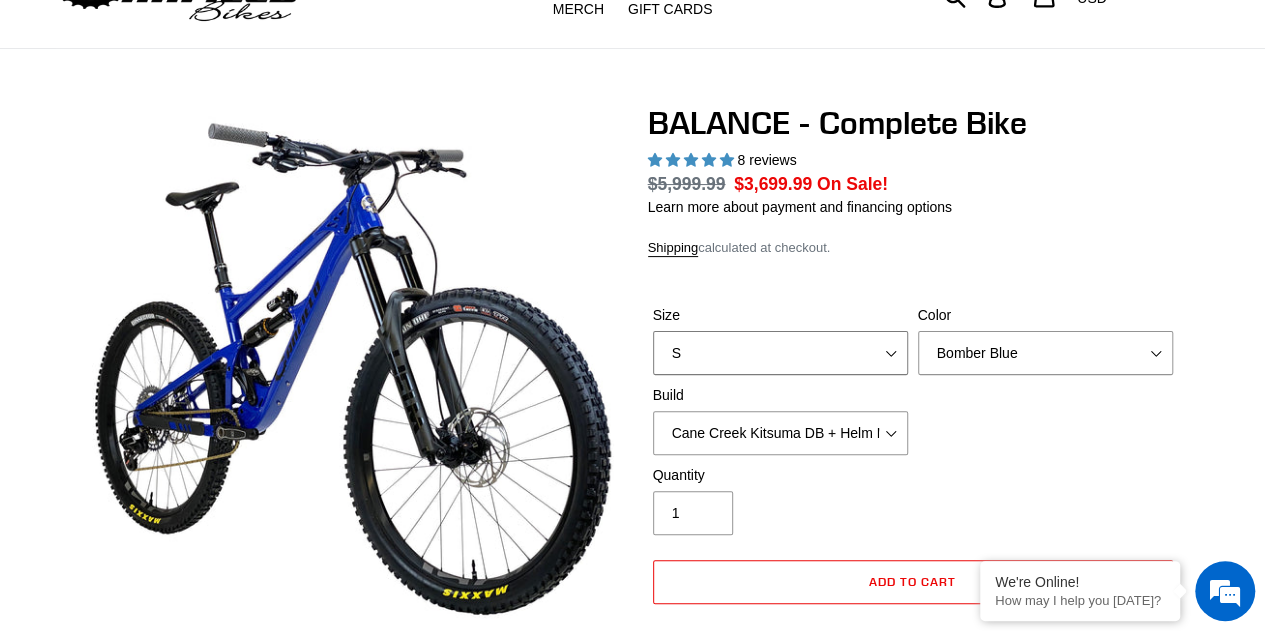 click on "S
M
L
XL" at bounding box center (780, 353) 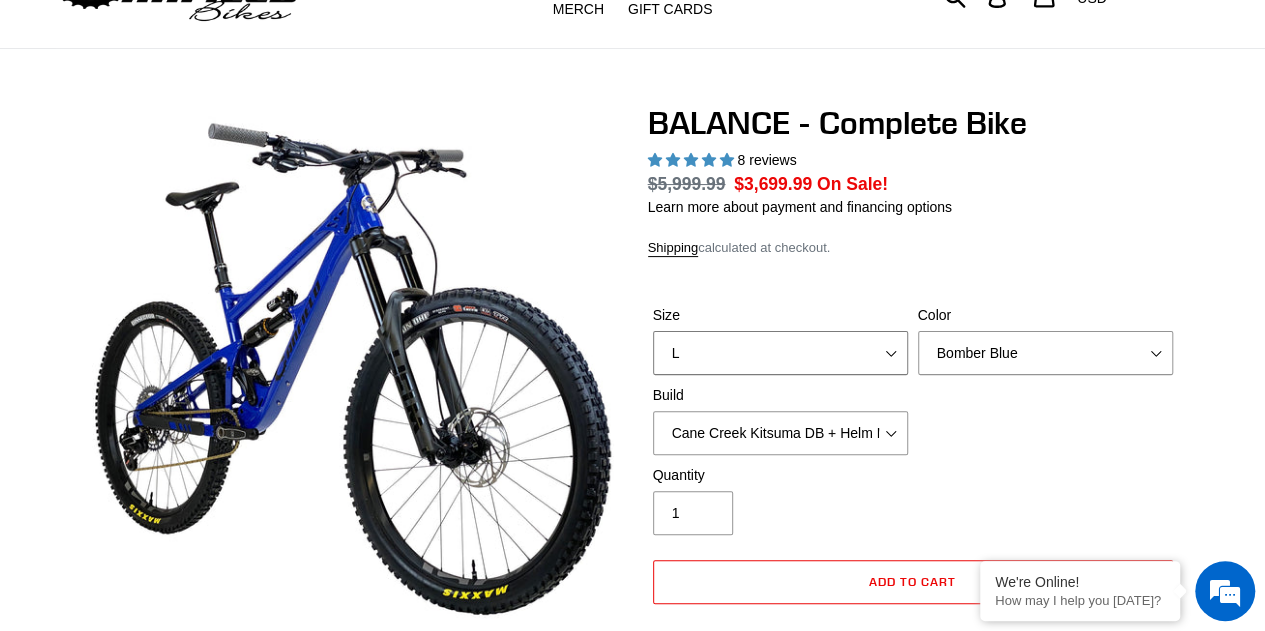 click on "S
M
L
XL" at bounding box center [780, 353] 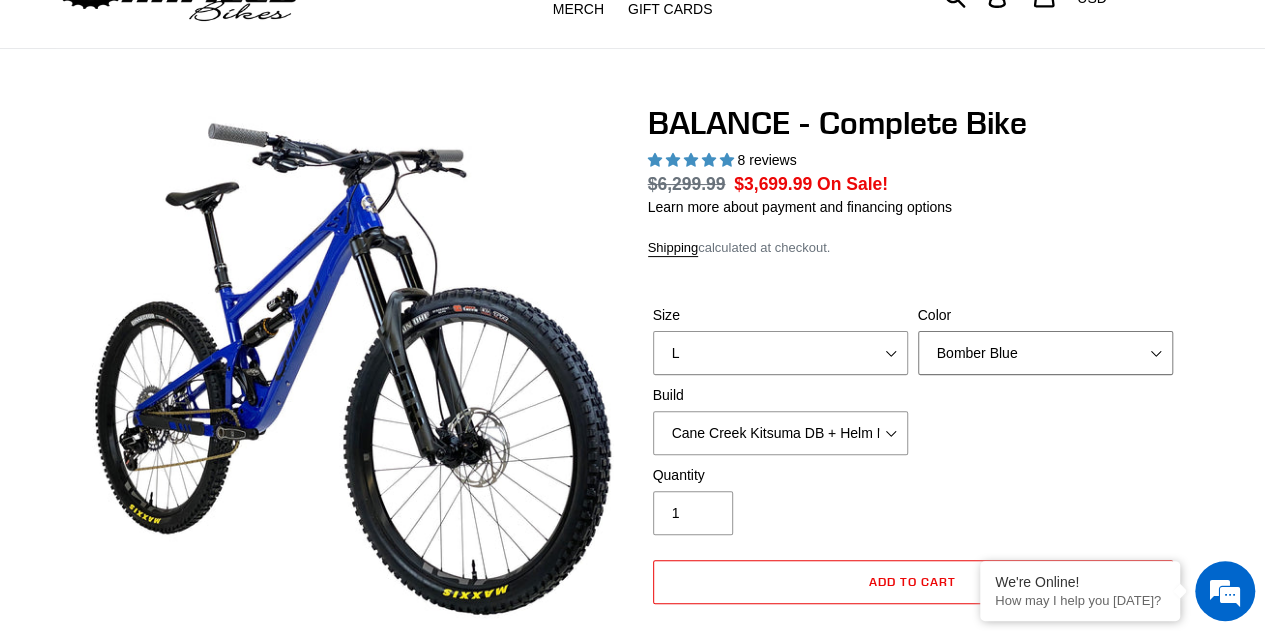 click on "Bomber Blue
Goat's Blood
Stealth Black" at bounding box center (1045, 353) 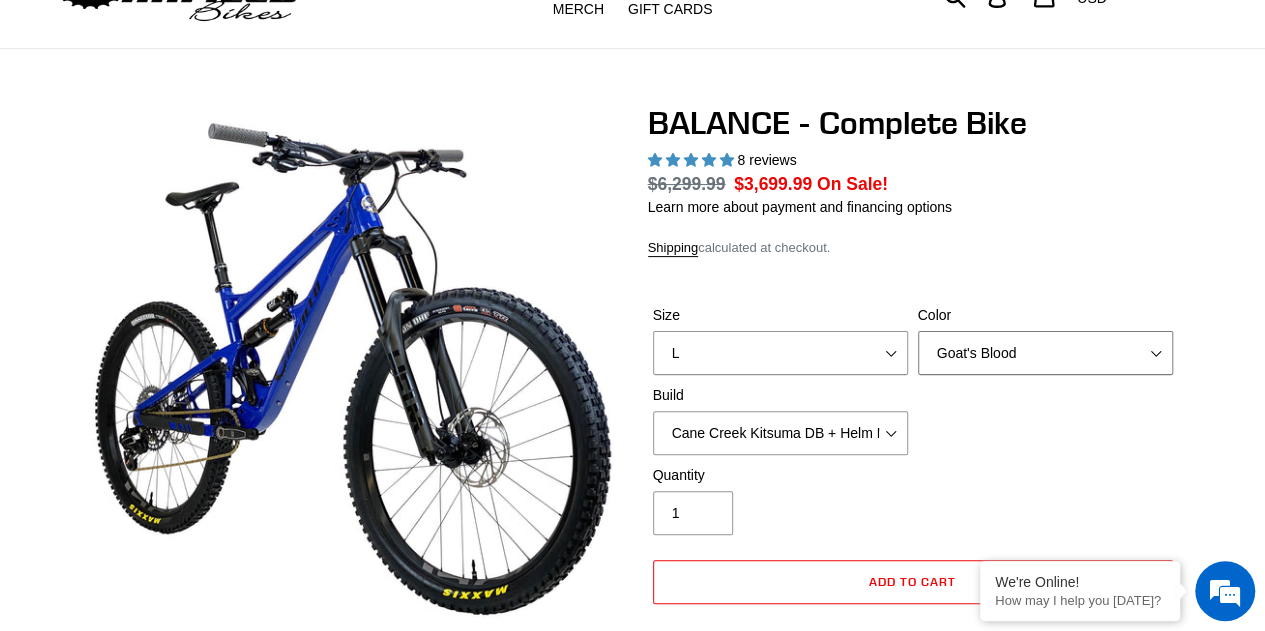 click on "Bomber Blue
Goat's Blood
Stealth Black" at bounding box center [1045, 353] 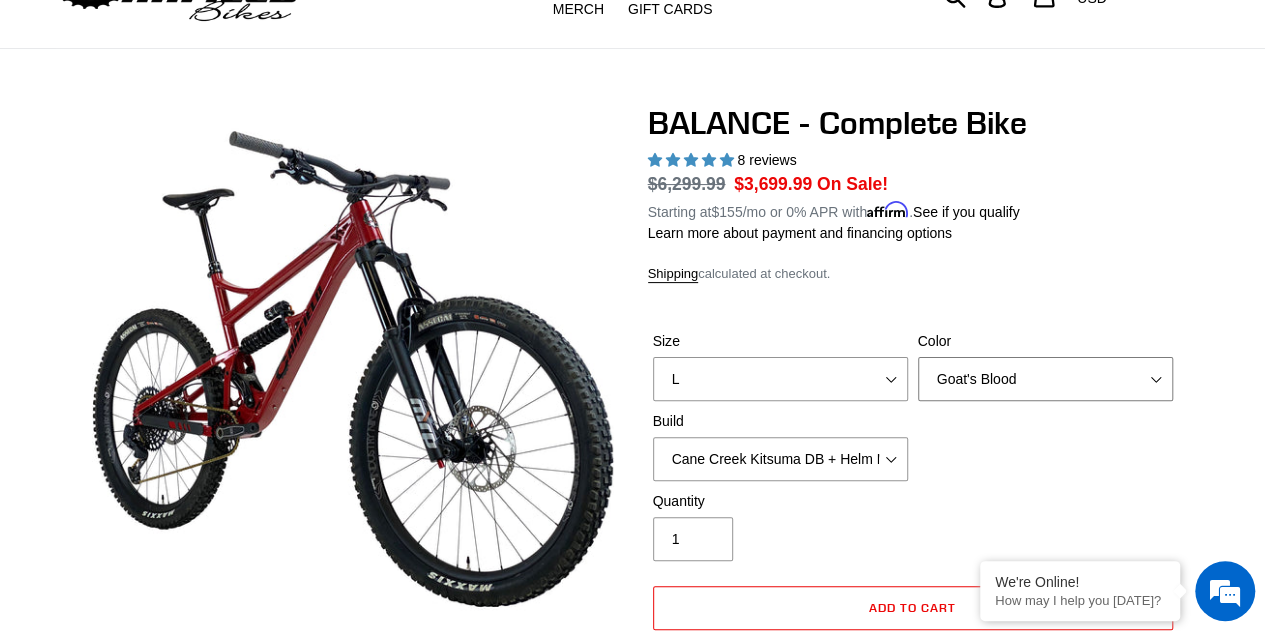 click on "Bomber Blue
Goat's Blood
Stealth Black" at bounding box center (1045, 379) 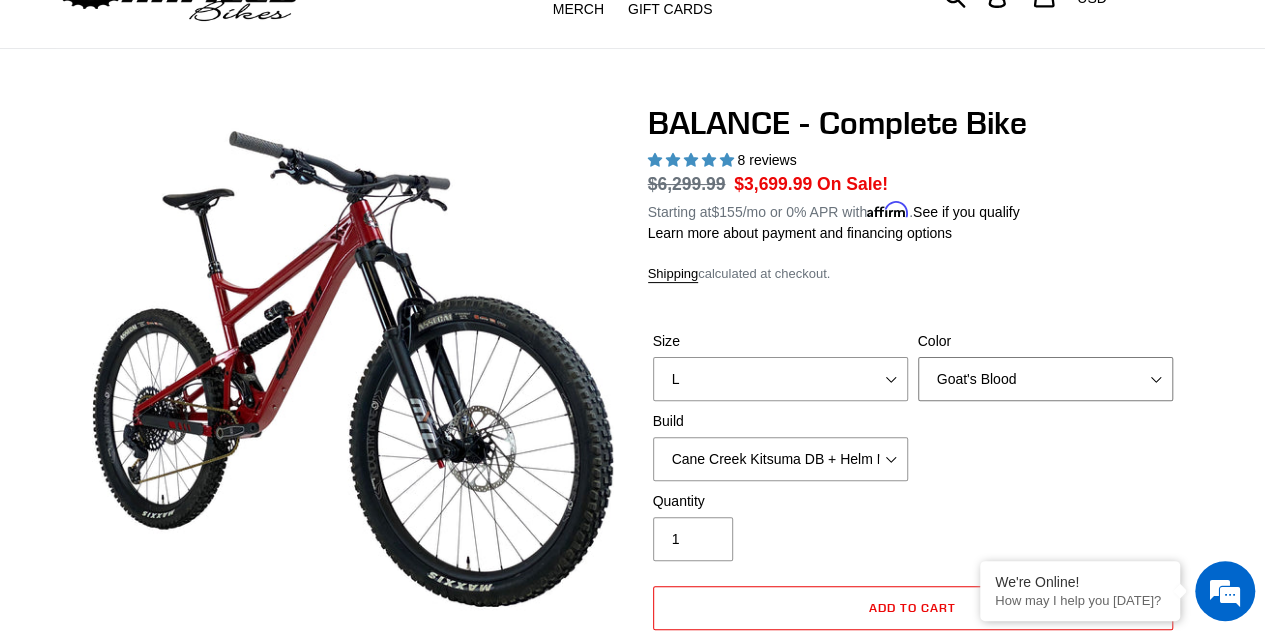 select on "Stealth Black" 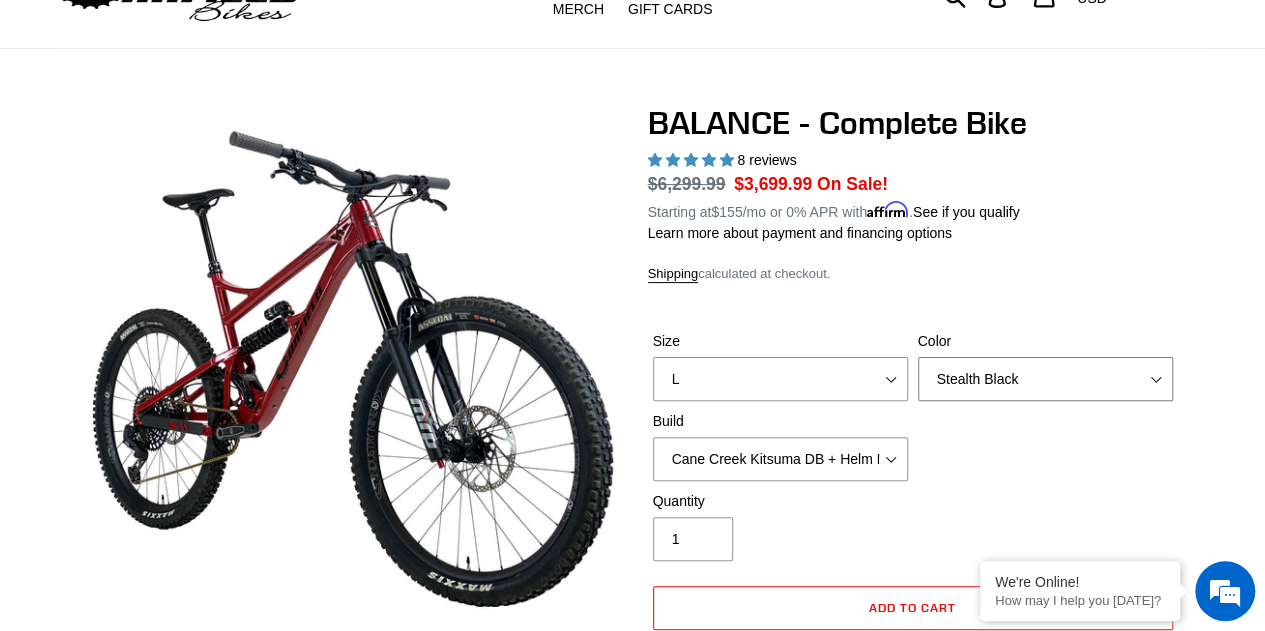 click on "Bomber Blue
Goat's Blood
Stealth Black" at bounding box center [1045, 379] 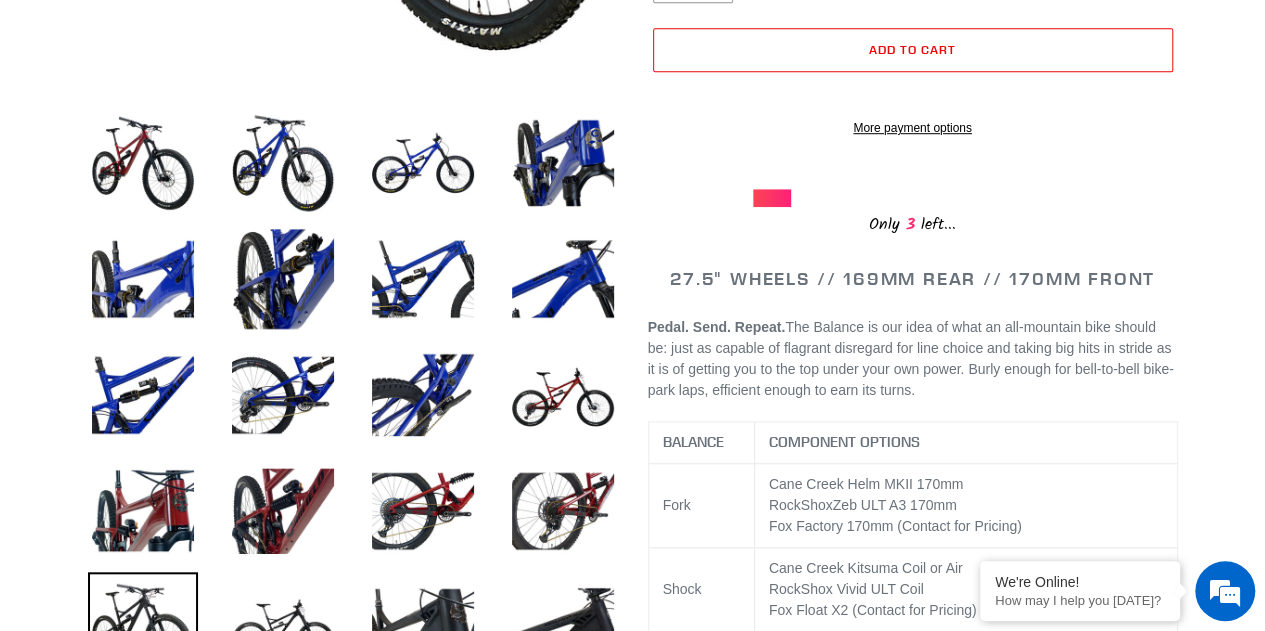 scroll, scrollTop: 700, scrollLeft: 0, axis: vertical 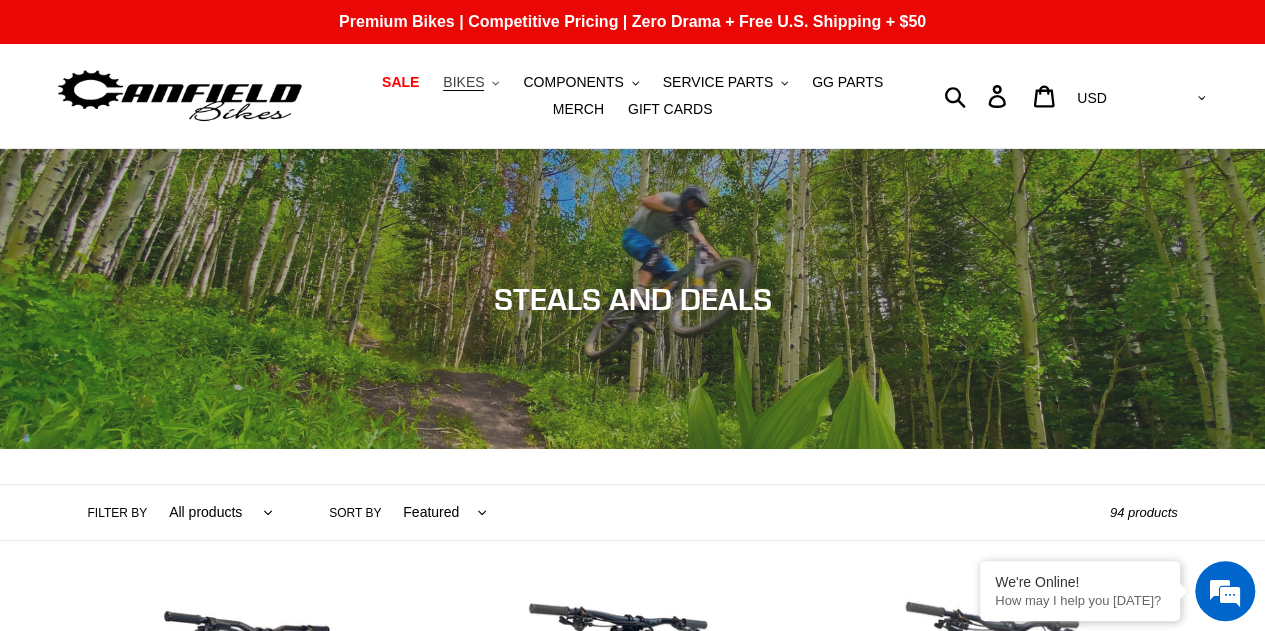 click on "BIKES" at bounding box center [463, 82] 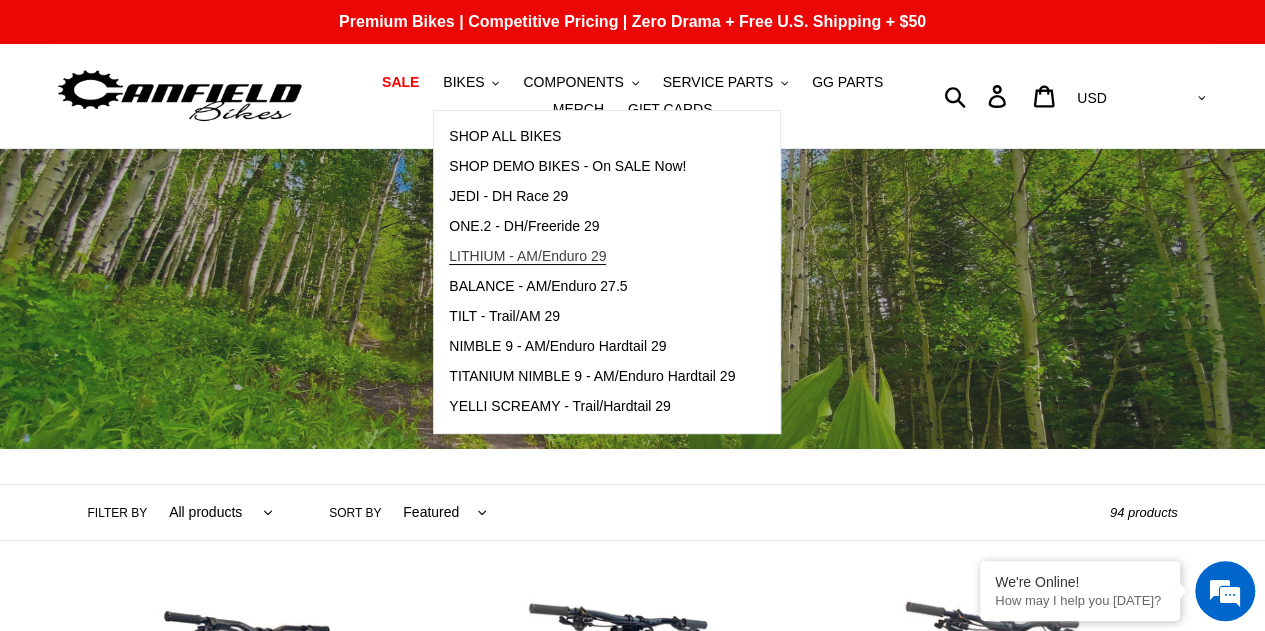 click on "LITHIUM - AM/Enduro 29" at bounding box center [527, 256] 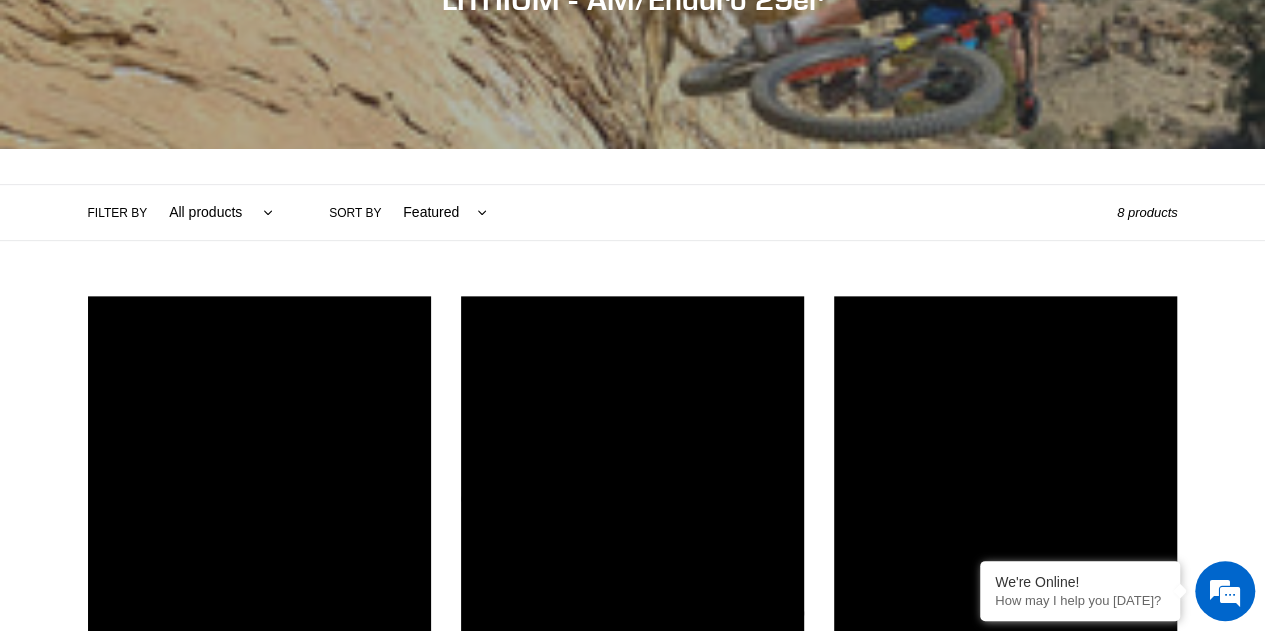 scroll, scrollTop: 300, scrollLeft: 0, axis: vertical 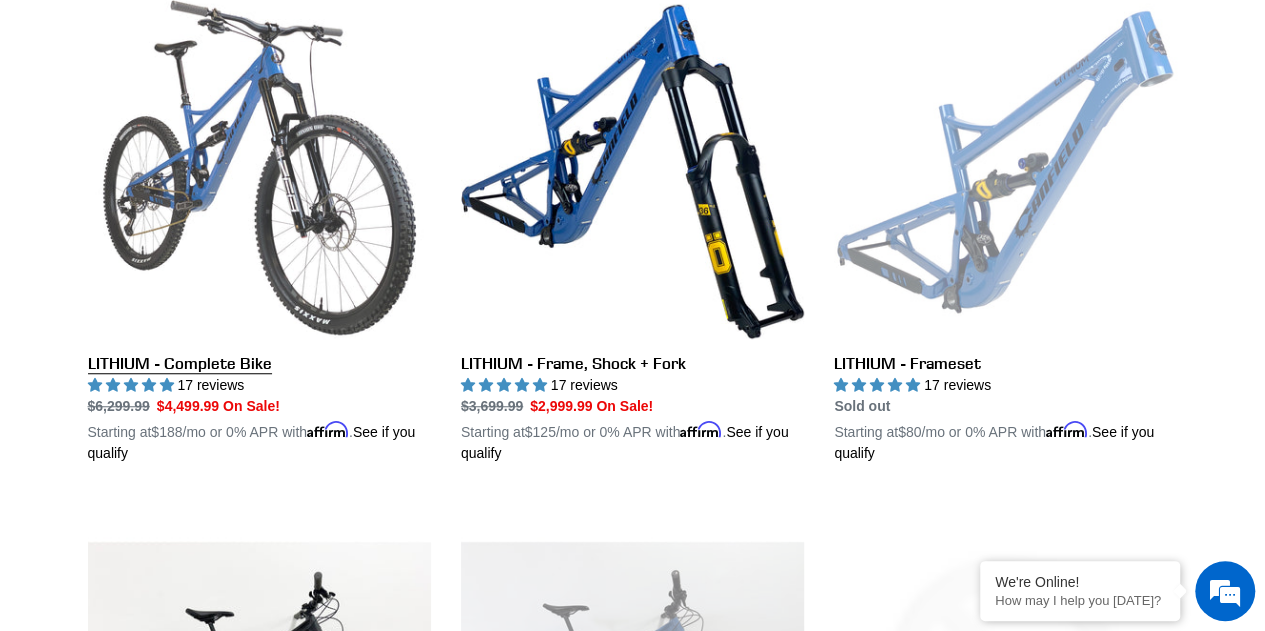 click on "LITHIUM - Complete Bike" at bounding box center (259, 230) 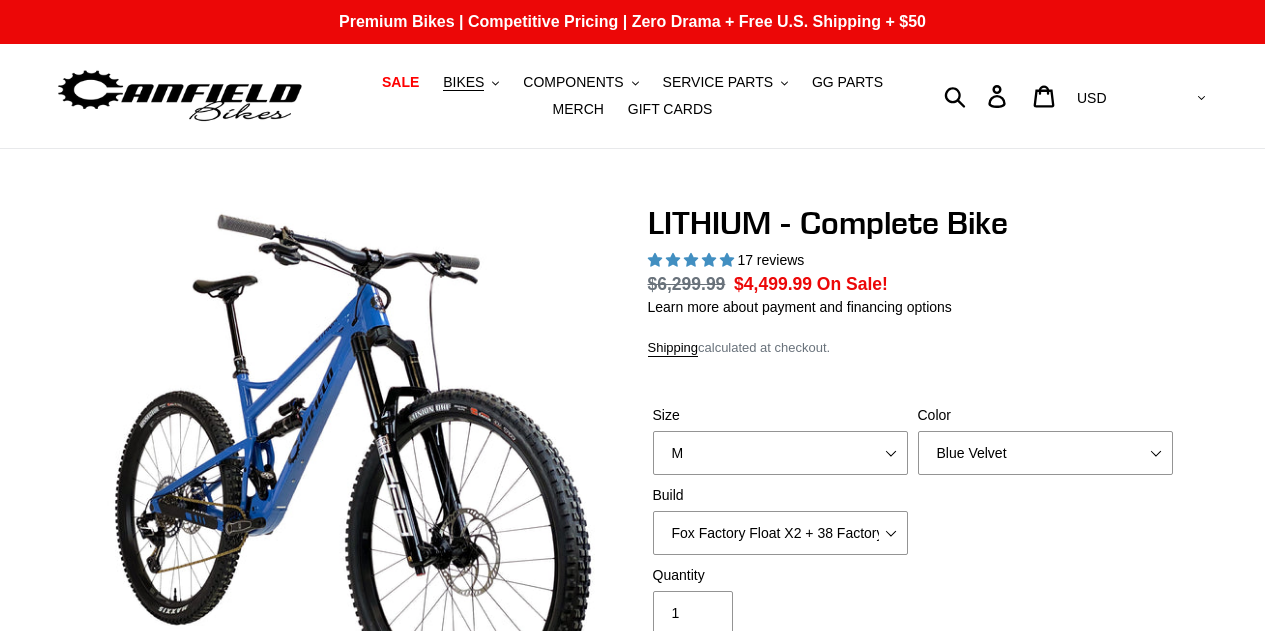 select on "highest-rating" 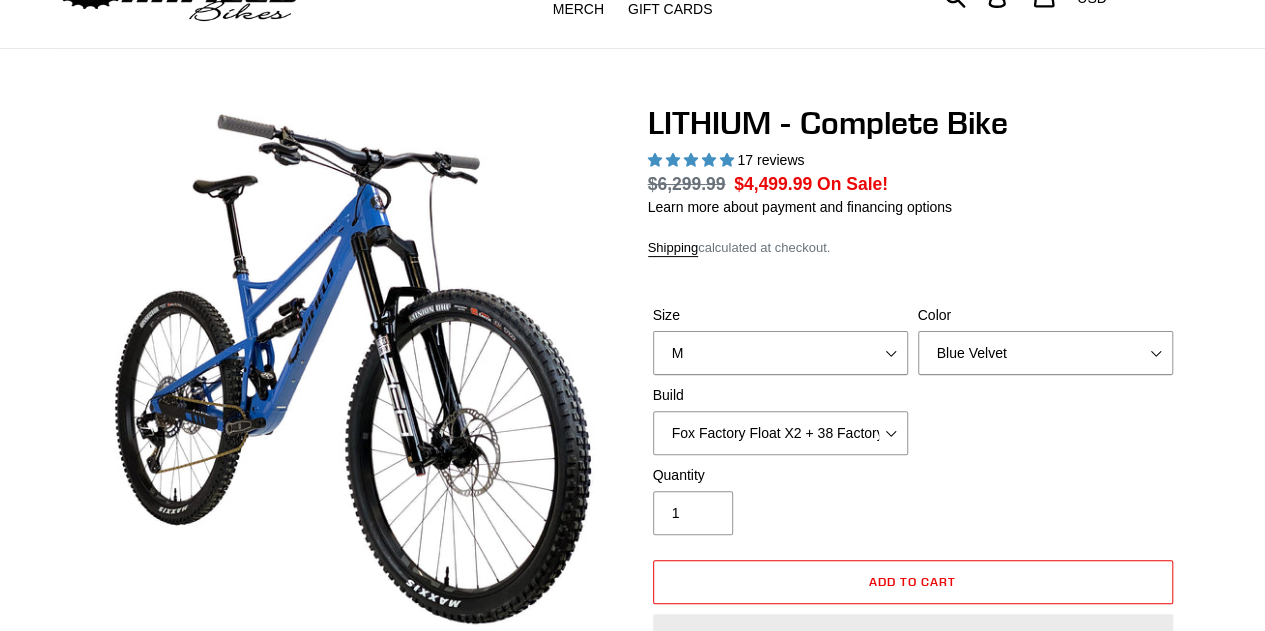 scroll, scrollTop: 0, scrollLeft: 0, axis: both 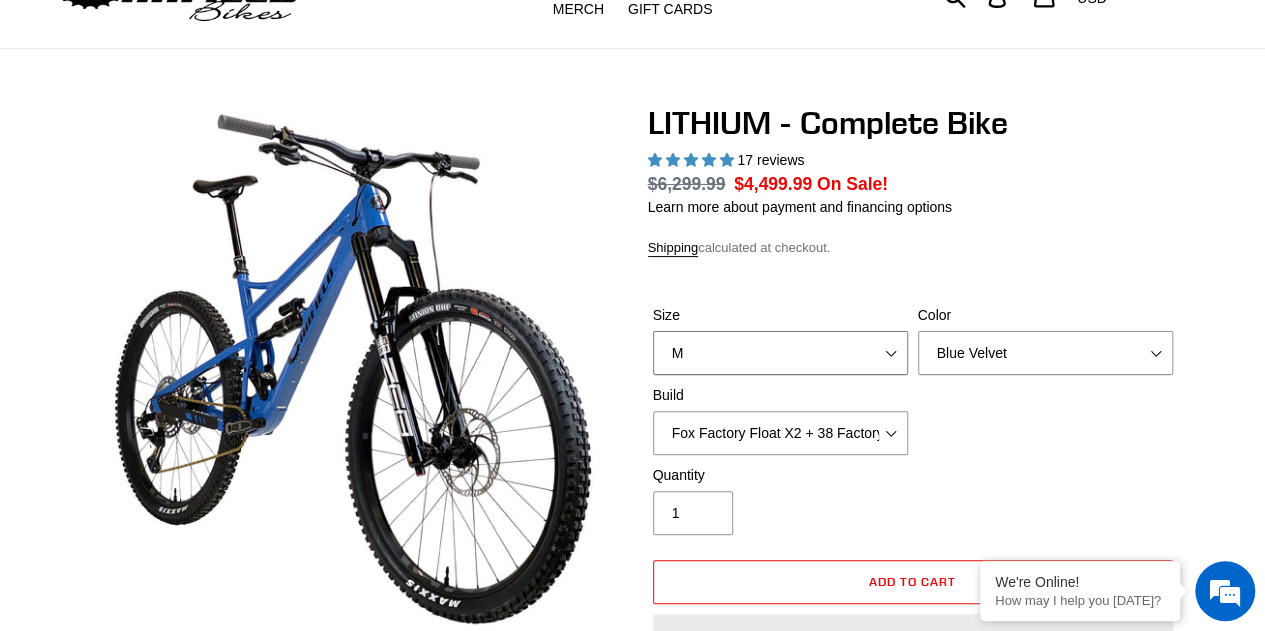 click on "S
M
L
XL" at bounding box center (780, 353) 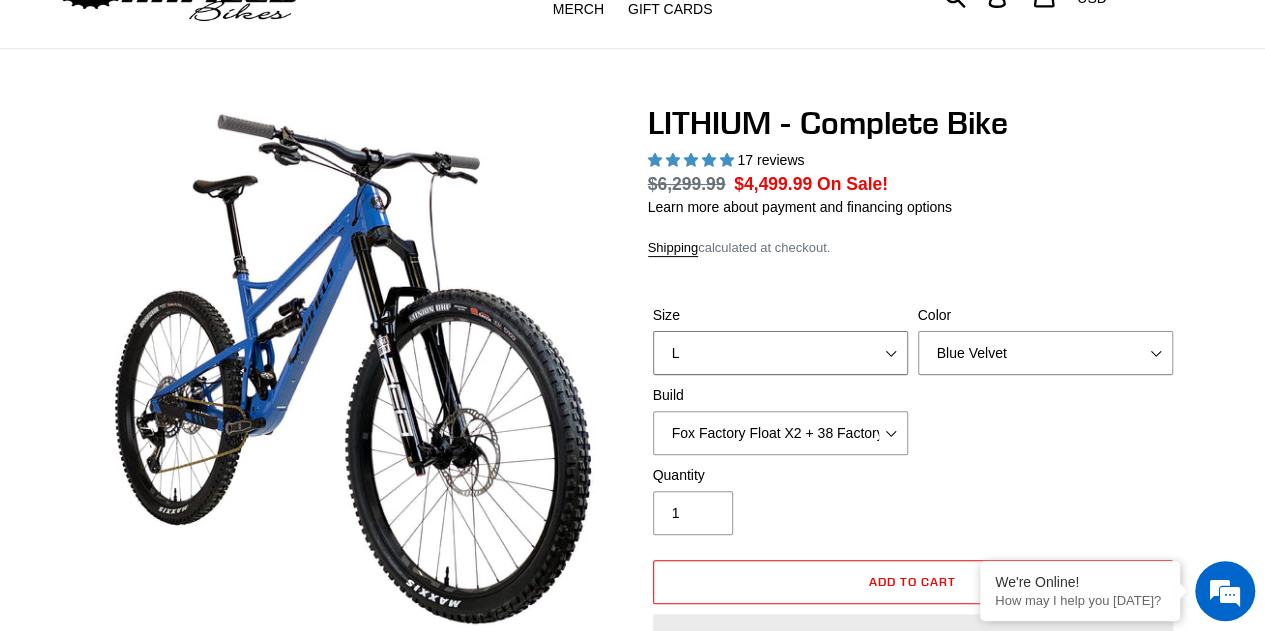 click on "S
M
L
XL" at bounding box center (780, 353) 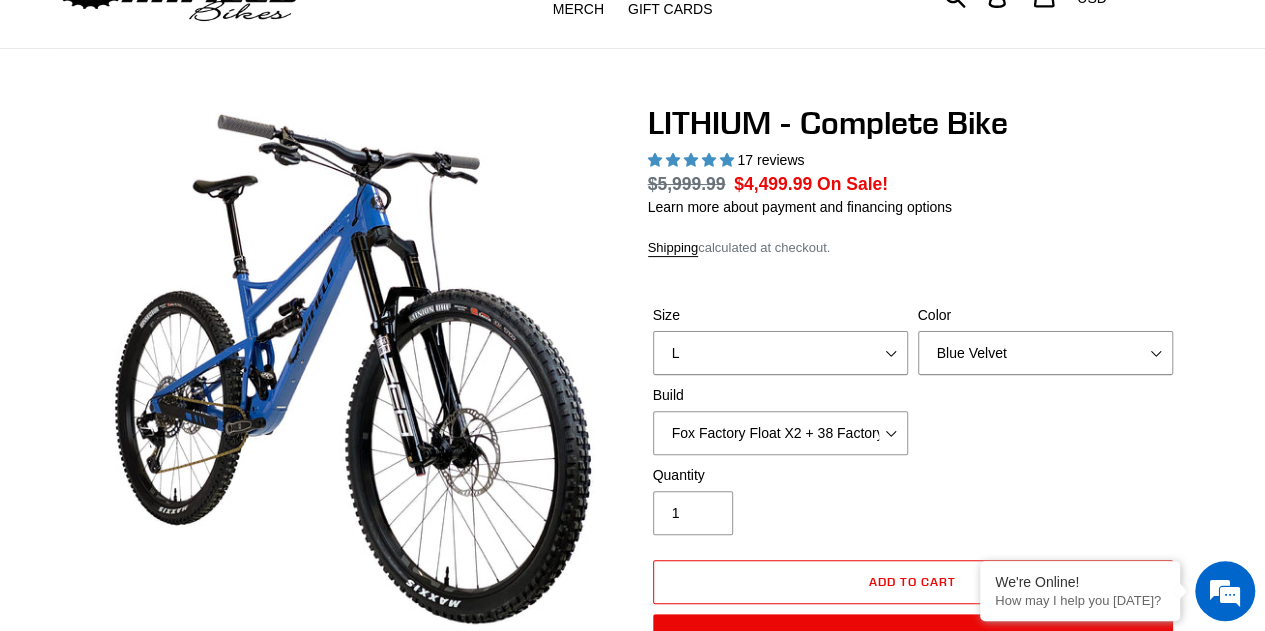 click at bounding box center [633, 2501] 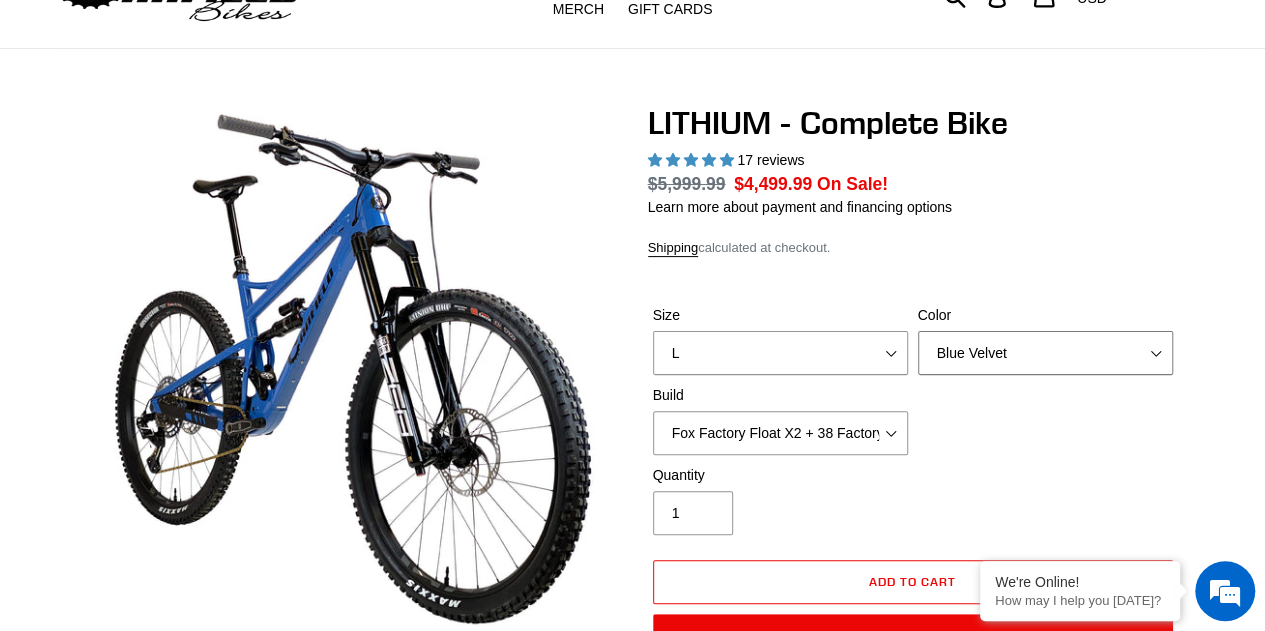 click on "Gnarigold
Blue Velvet
Stealth Black" at bounding box center (1045, 353) 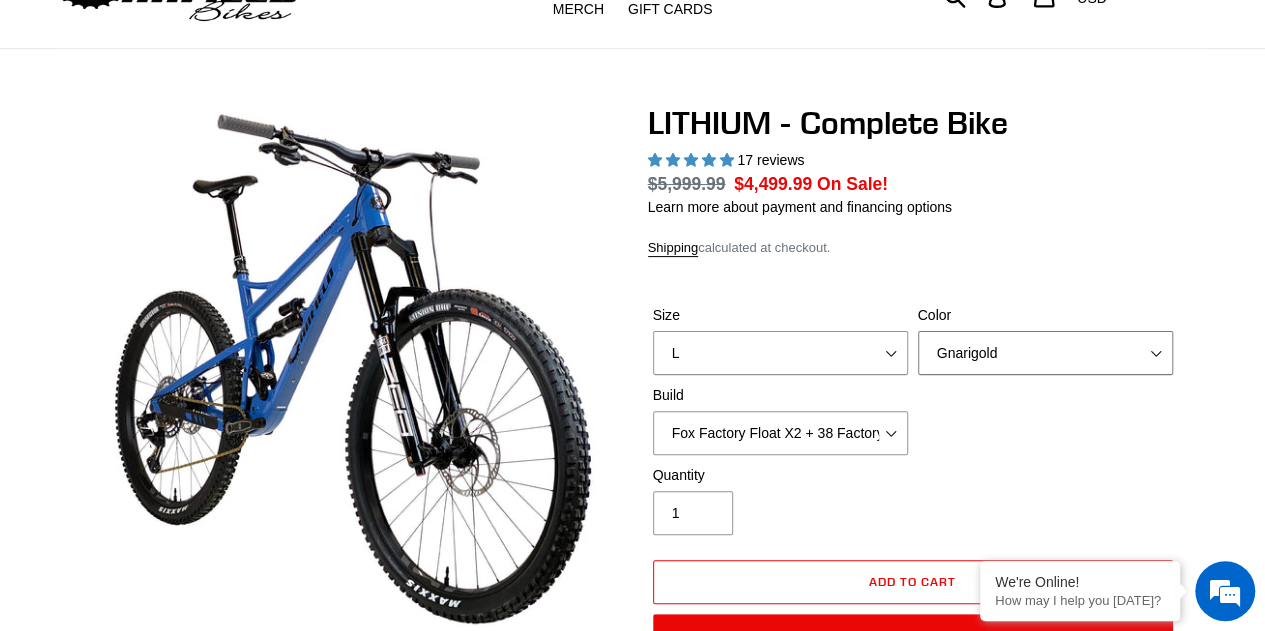 click on "Gnarigold
Blue Velvet
Stealth Black" at bounding box center [1045, 353] 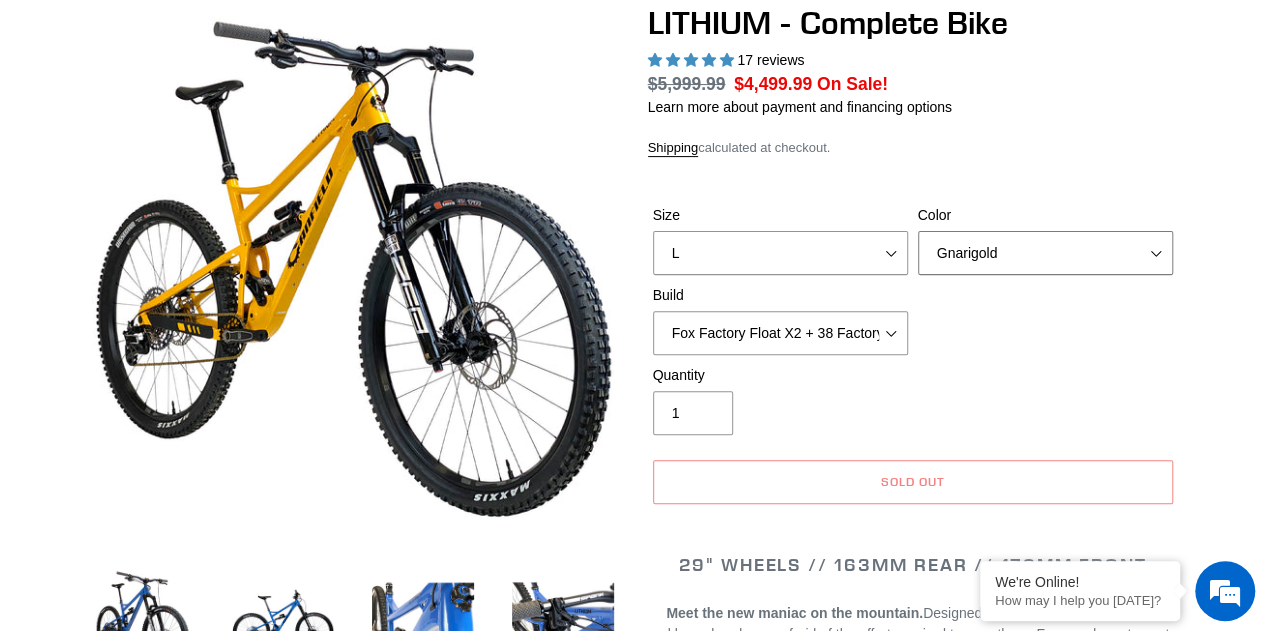 scroll, scrollTop: 300, scrollLeft: 0, axis: vertical 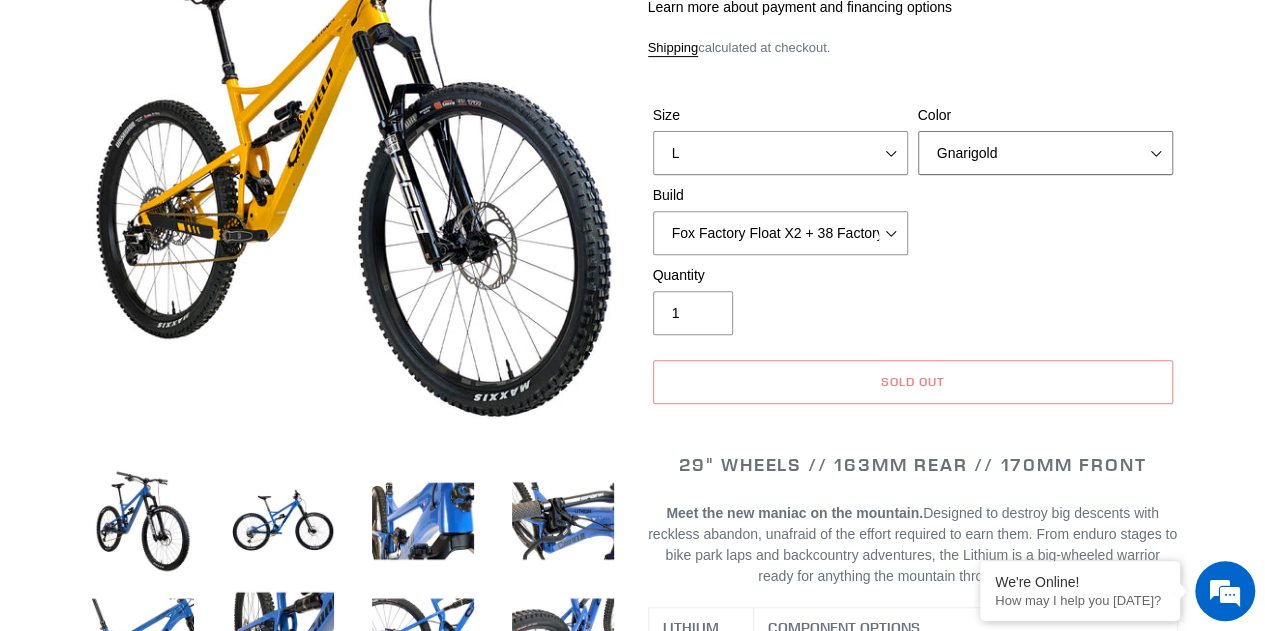 click on "Gnarigold
Blue Velvet
Stealth Black" at bounding box center [1045, 153] 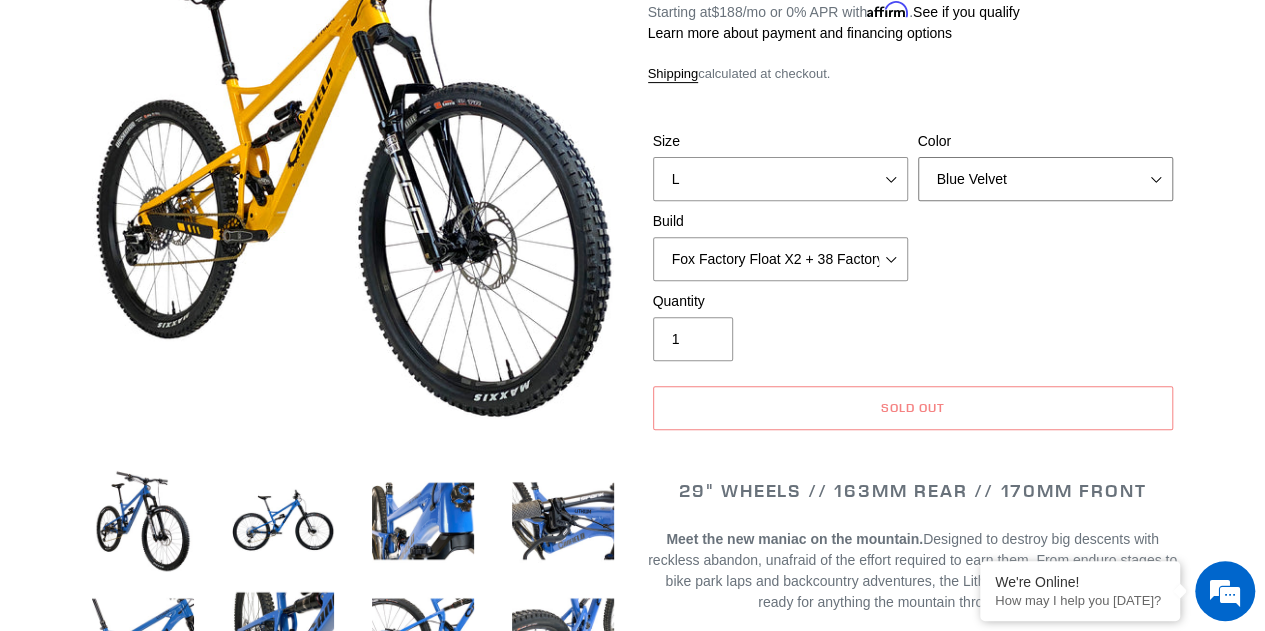 click on "Gnarigold
Blue Velvet
Stealth Black" at bounding box center (1045, 179) 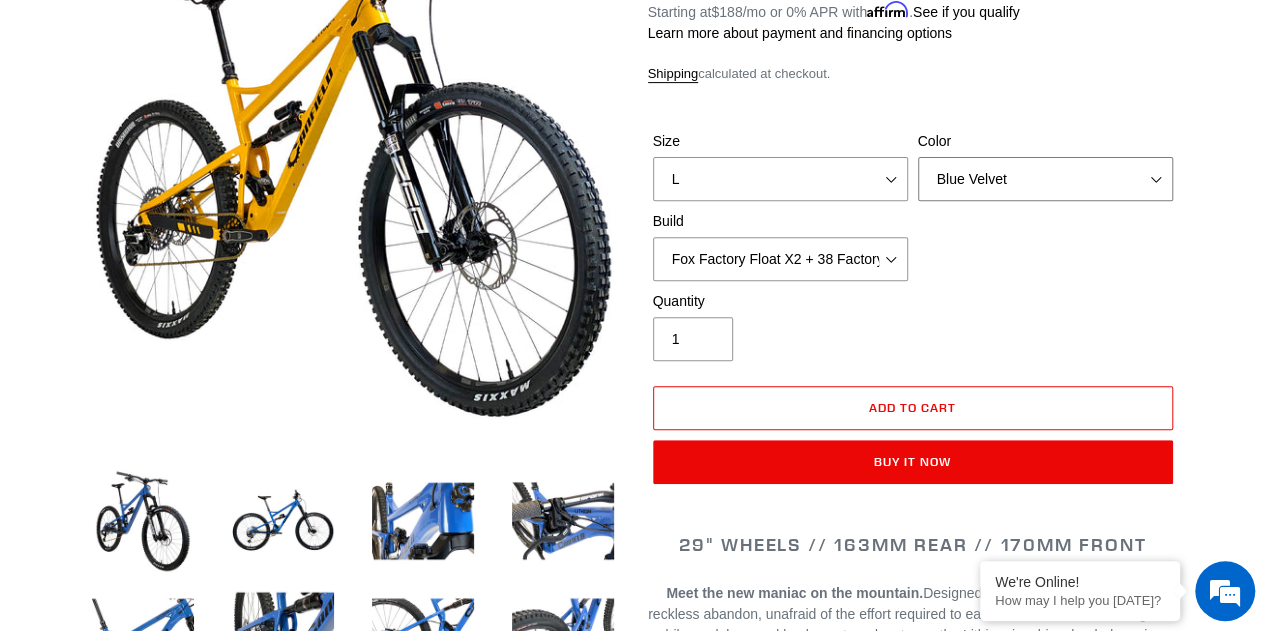 click on "Gnarigold
Blue Velvet
Stealth Black" at bounding box center (1045, 179) 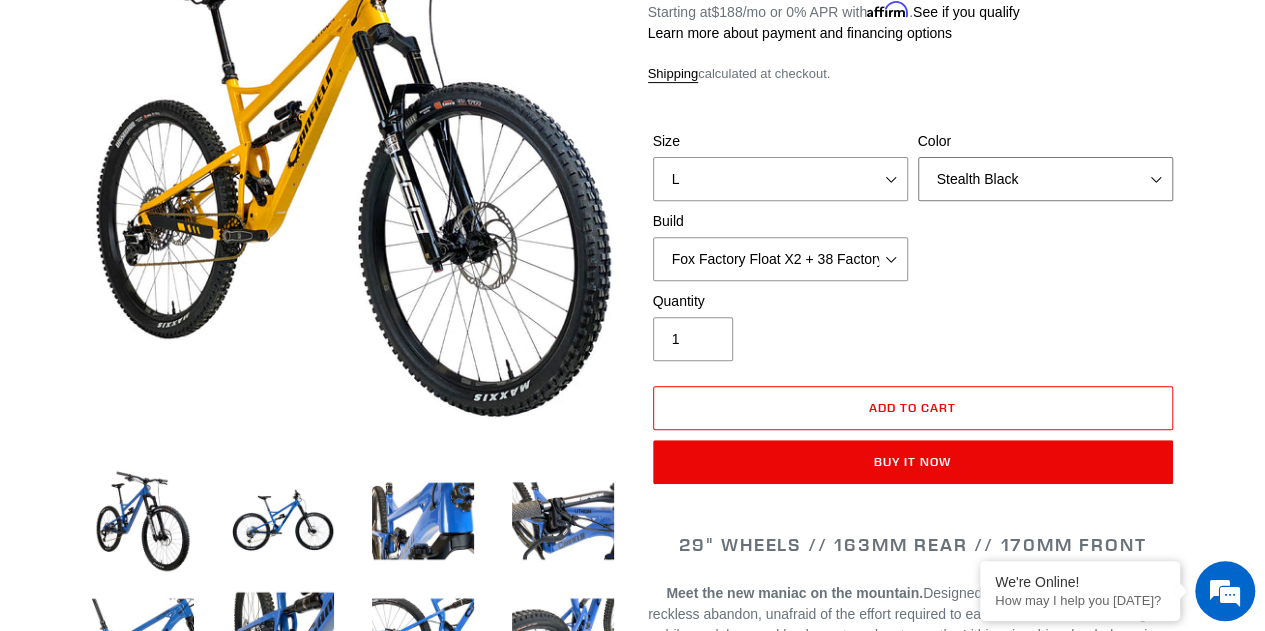 click on "Gnarigold
Blue Velvet
Stealth Black" at bounding box center [1045, 179] 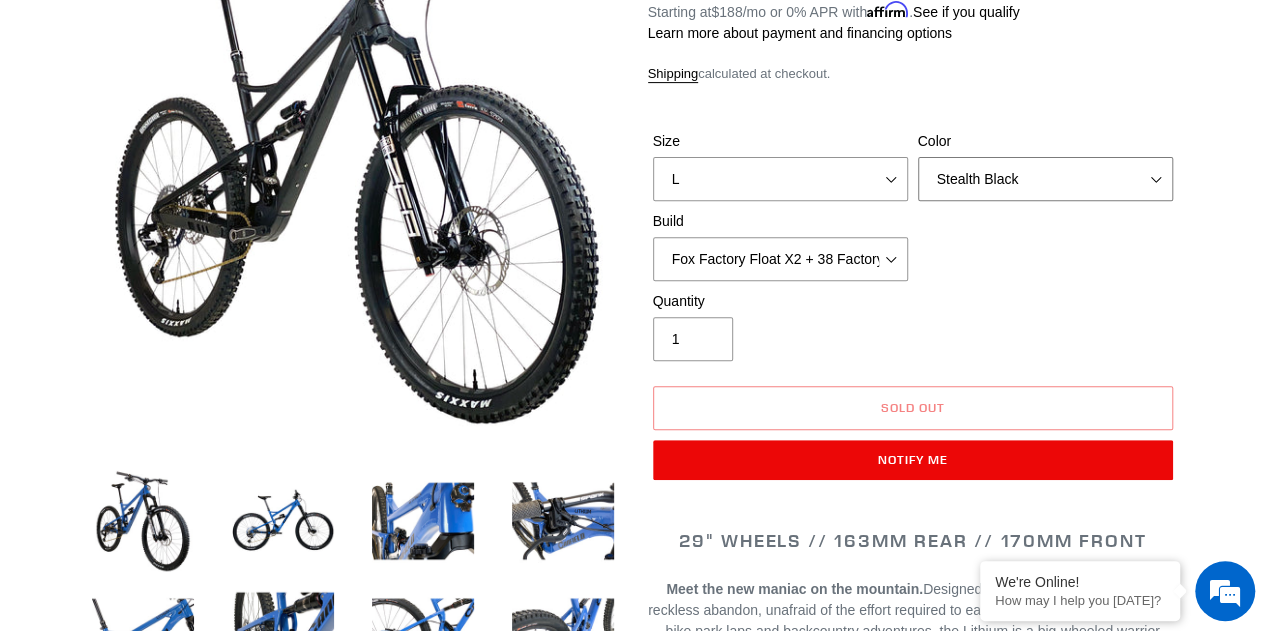 click on "Gnarigold
Blue Velvet
Stealth Black" at bounding box center (1045, 179) 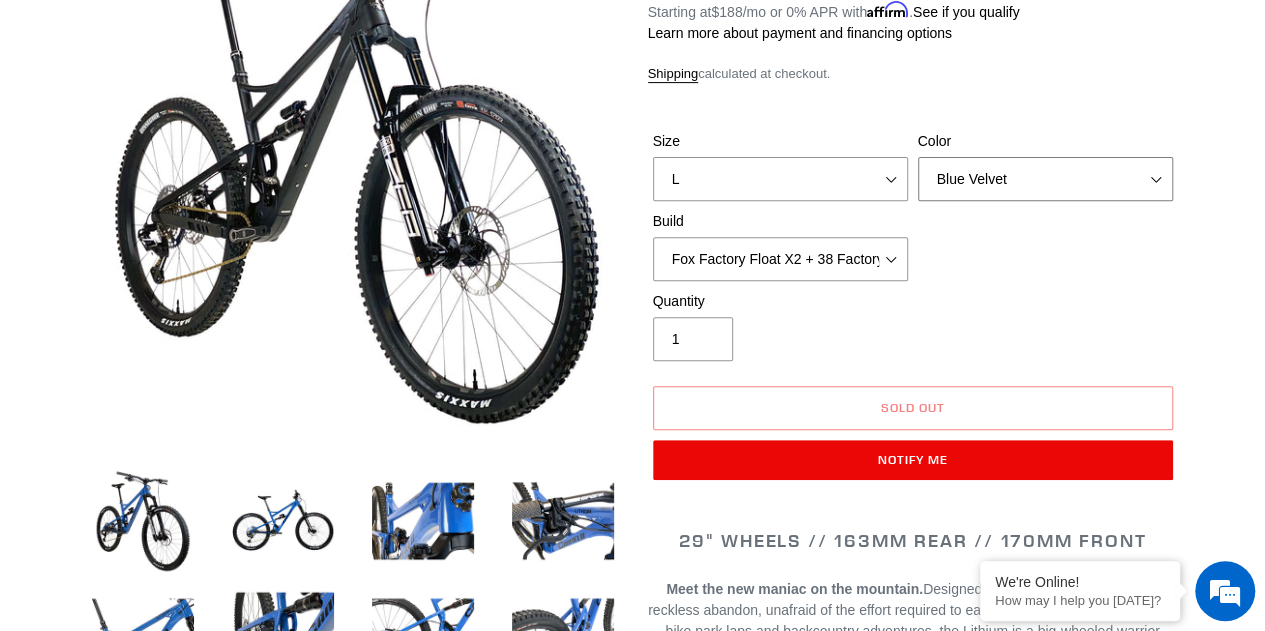click on "Gnarigold
Blue Velvet
Stealth Black" at bounding box center [1045, 179] 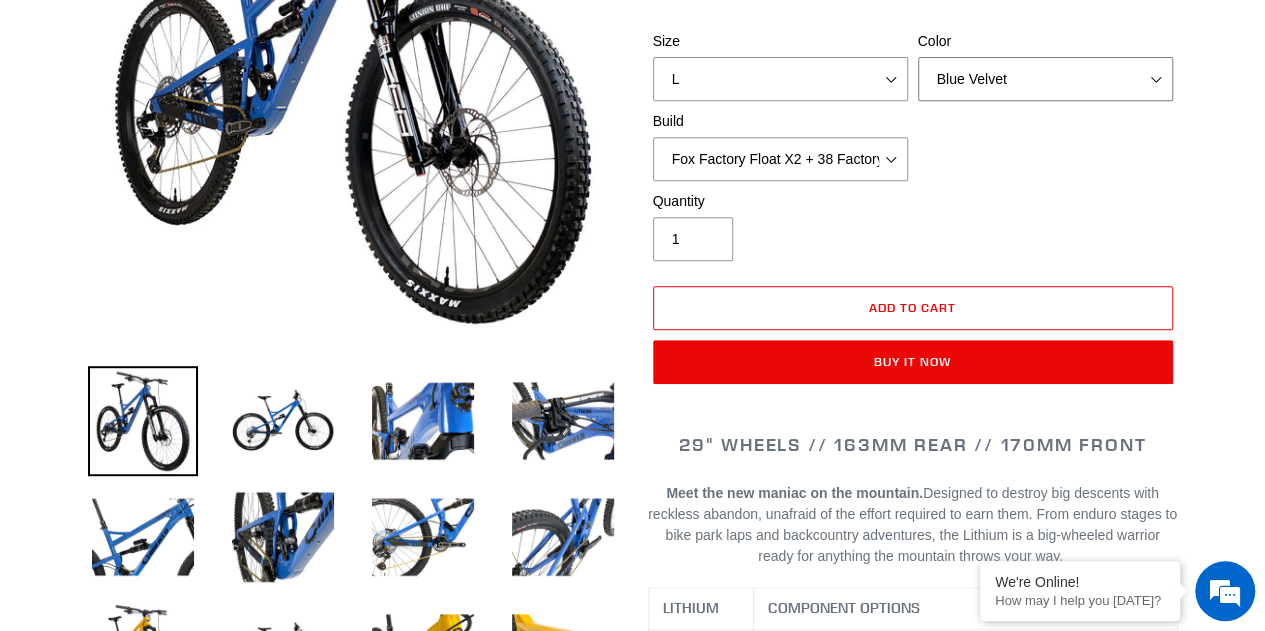 scroll, scrollTop: 300, scrollLeft: 0, axis: vertical 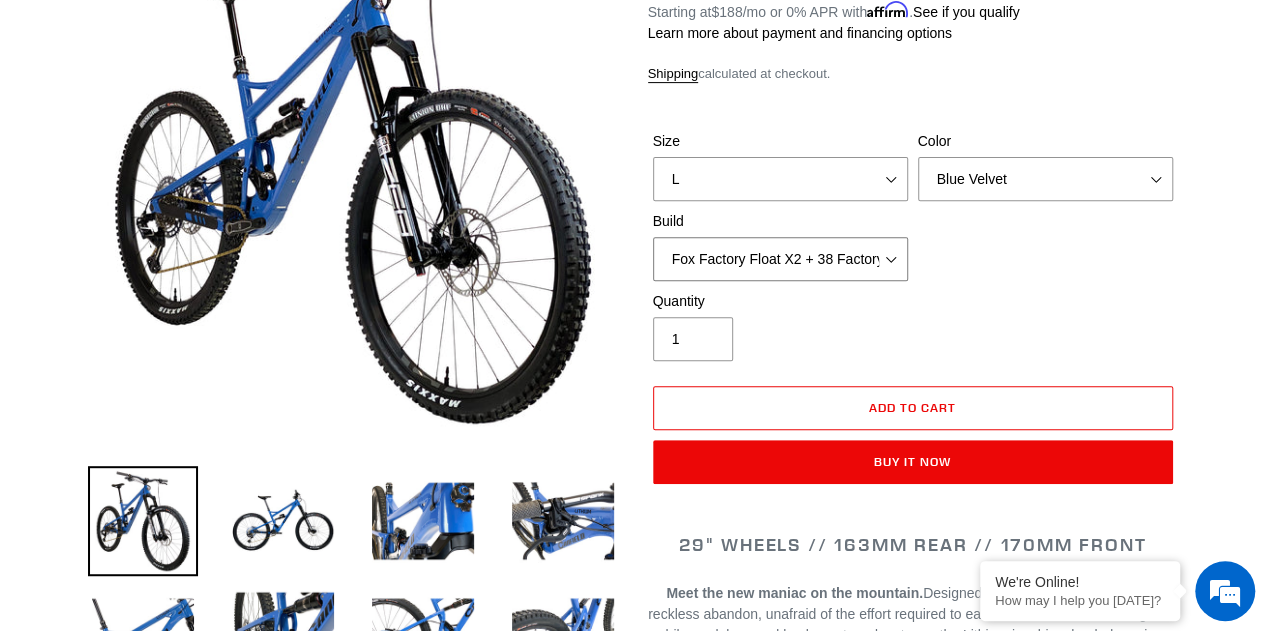 click on "Fox Factory Float X2 + 38 Factory Grip 2 170 + SRAM GX
Fox Factory Float X2 + 38 Factory Grip 2 170 + SRAM XO
Fox Factory Float X2 + 38 Factory Grip 2 170 + Shimano XT
RockShox Vivid ULT Coil + Zeb ULT Chg 3 + SRAM GX
RockShox Vivid ULT Coil + Zeb ULT Chg 3 + SRAM XO
RockShox Vivid ULT Coil + Zeb ULT Chg 3 + Shimano XT" at bounding box center (780, 259) 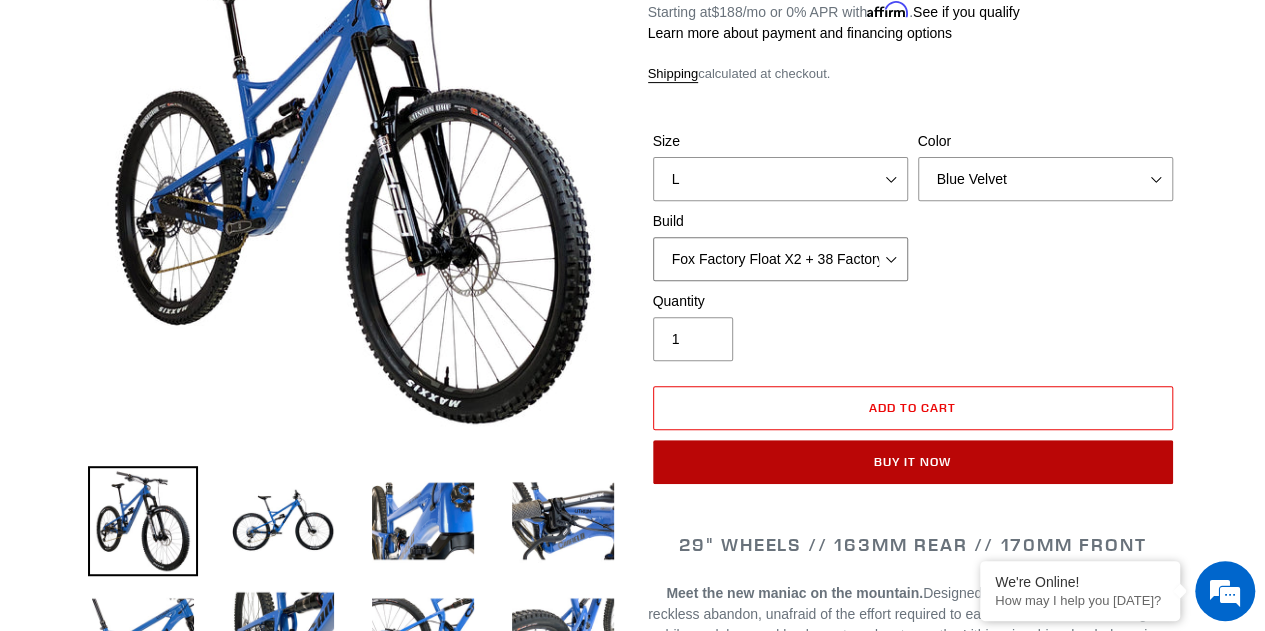 select on "RockShox Vivid ULT Coil + Zeb ULT Chg 3 + Shimano XT" 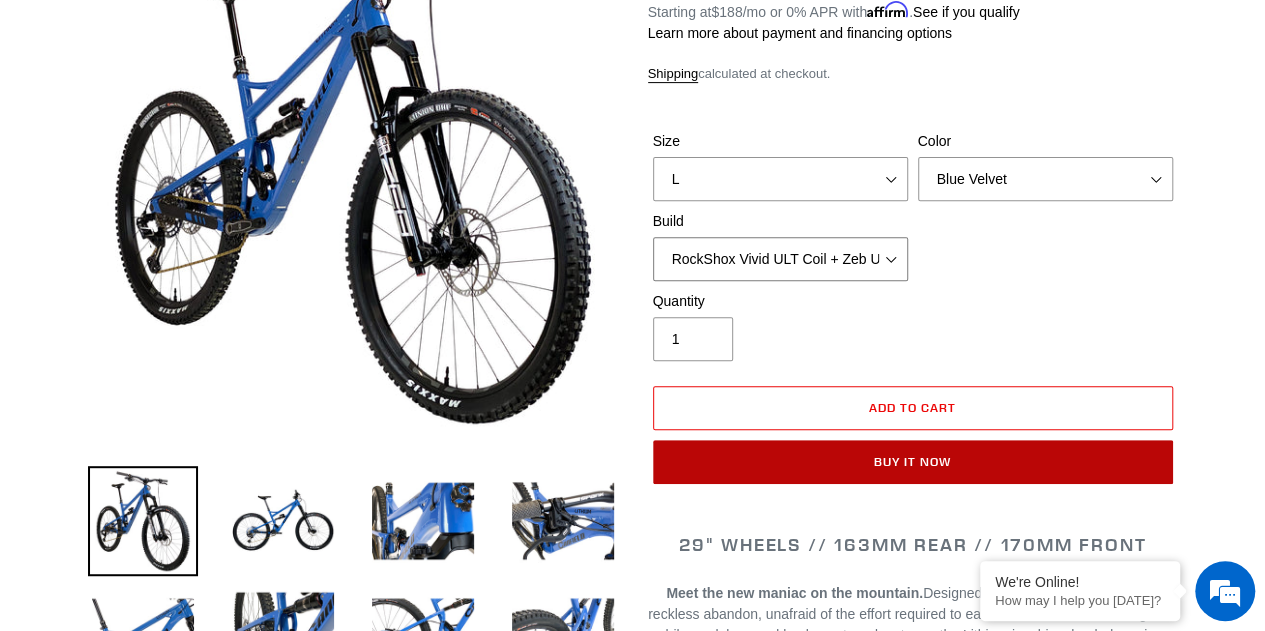 click on "Fox Factory Float X2 + 38 Factory Grip 2 170 + SRAM GX
Fox Factory Float X2 + 38 Factory Grip 2 170 + SRAM XO
Fox Factory Float X2 + 38 Factory Grip 2 170 + Shimano XT
RockShox Vivid ULT Coil + Zeb ULT Chg 3 + SRAM GX
RockShox Vivid ULT Coil + Zeb ULT Chg 3 + SRAM XO
RockShox Vivid ULT Coil + Zeb ULT Chg 3 + Shimano XT" at bounding box center (780, 259) 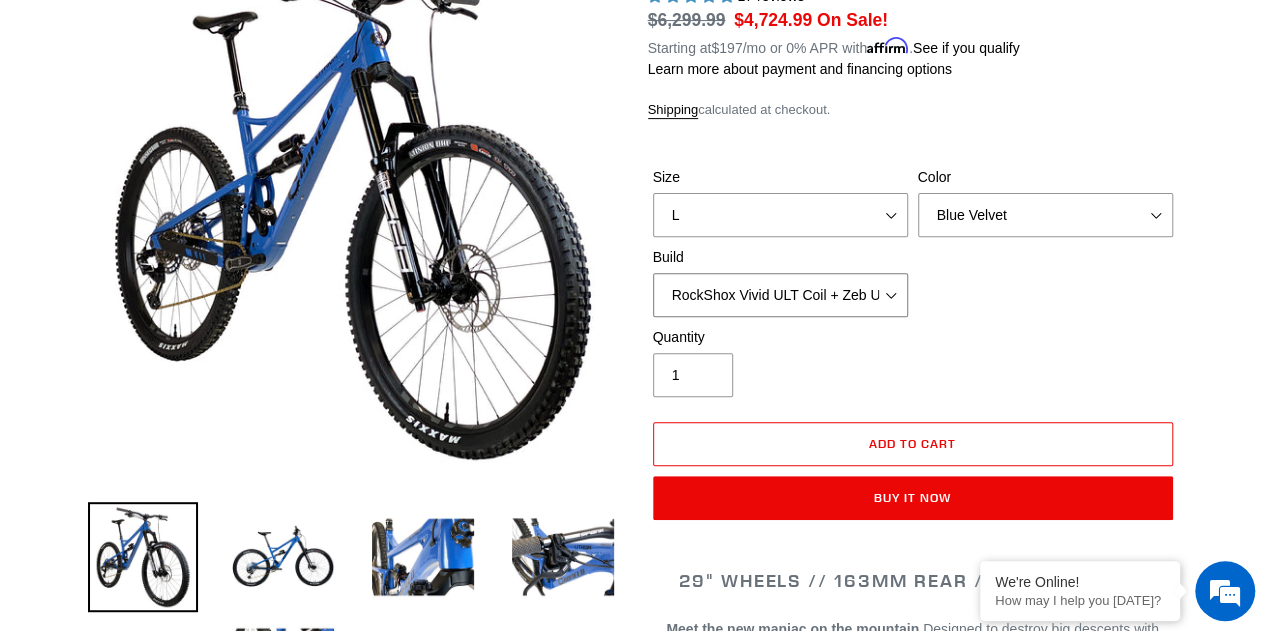 scroll, scrollTop: 100, scrollLeft: 0, axis: vertical 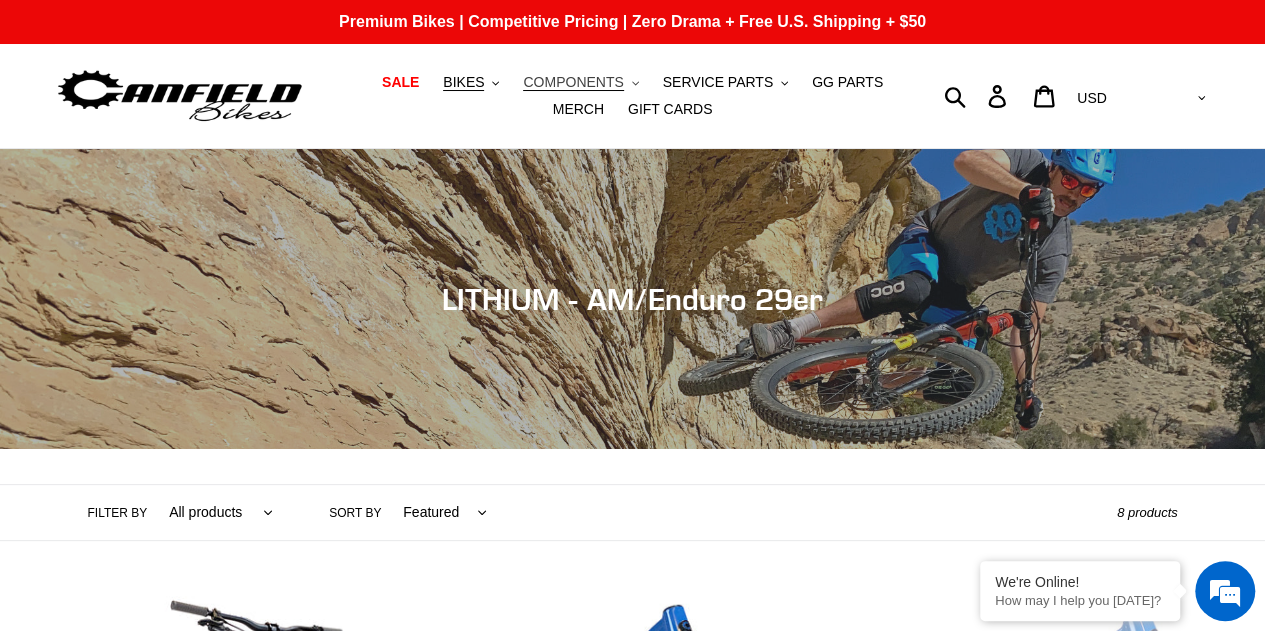 click on "COMPONENTS" at bounding box center [573, 82] 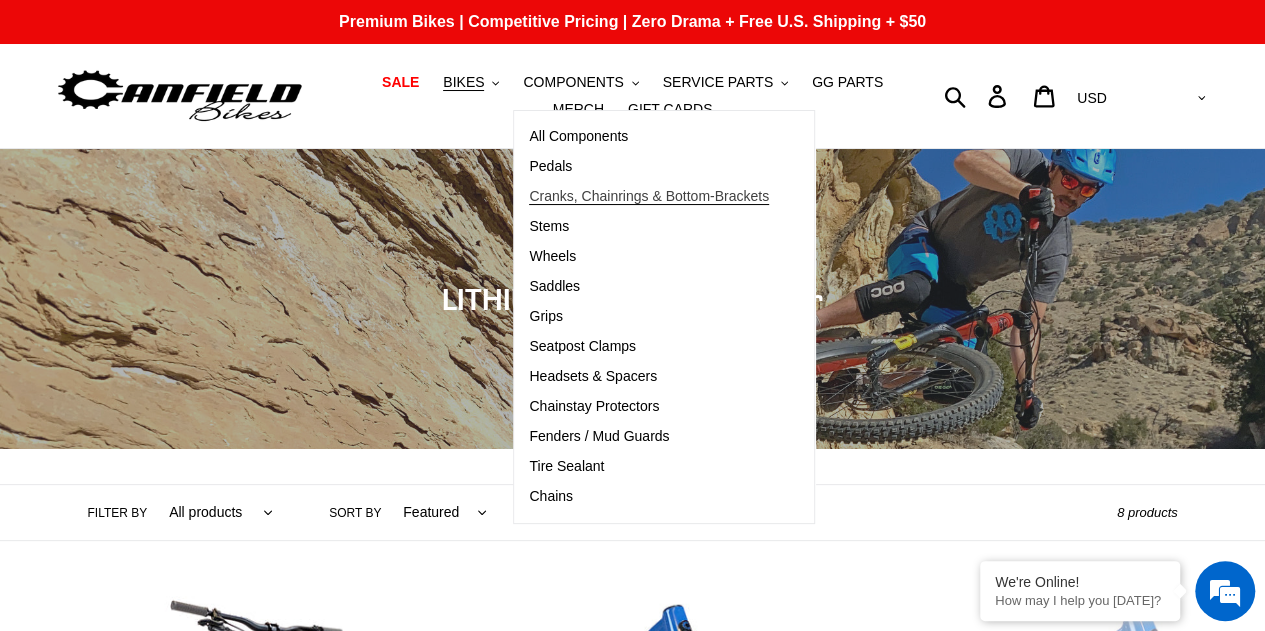 click on "Cranks, Chainrings & Bottom-Brackets" at bounding box center [649, 197] 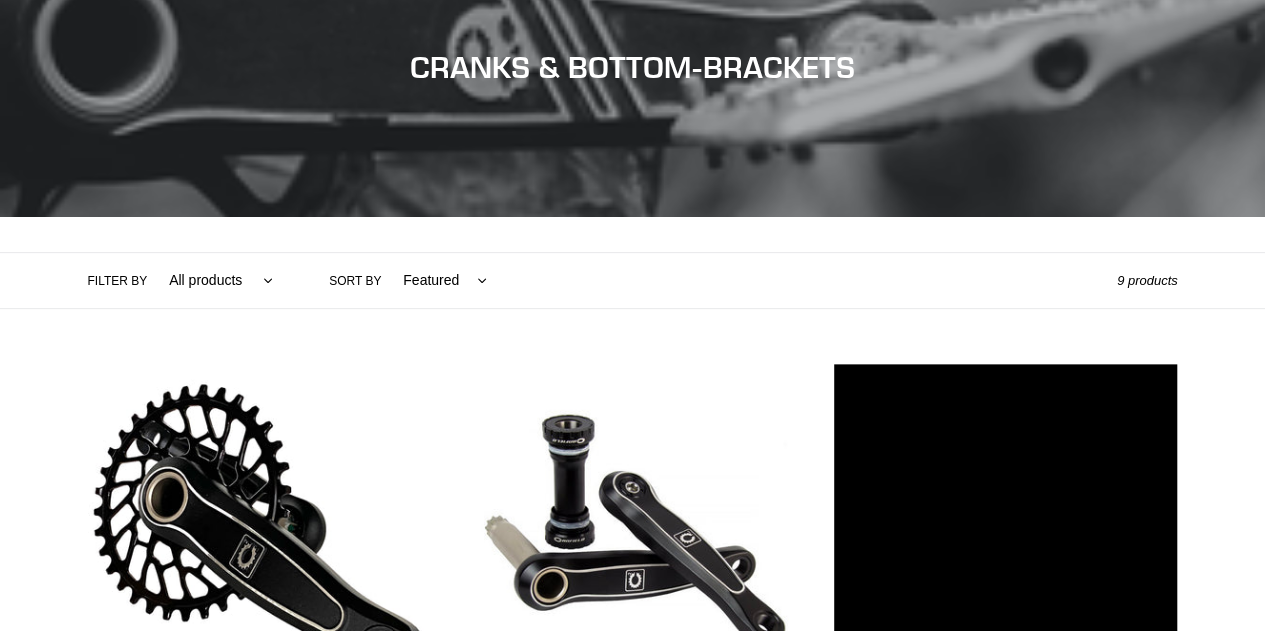 scroll, scrollTop: 400, scrollLeft: 0, axis: vertical 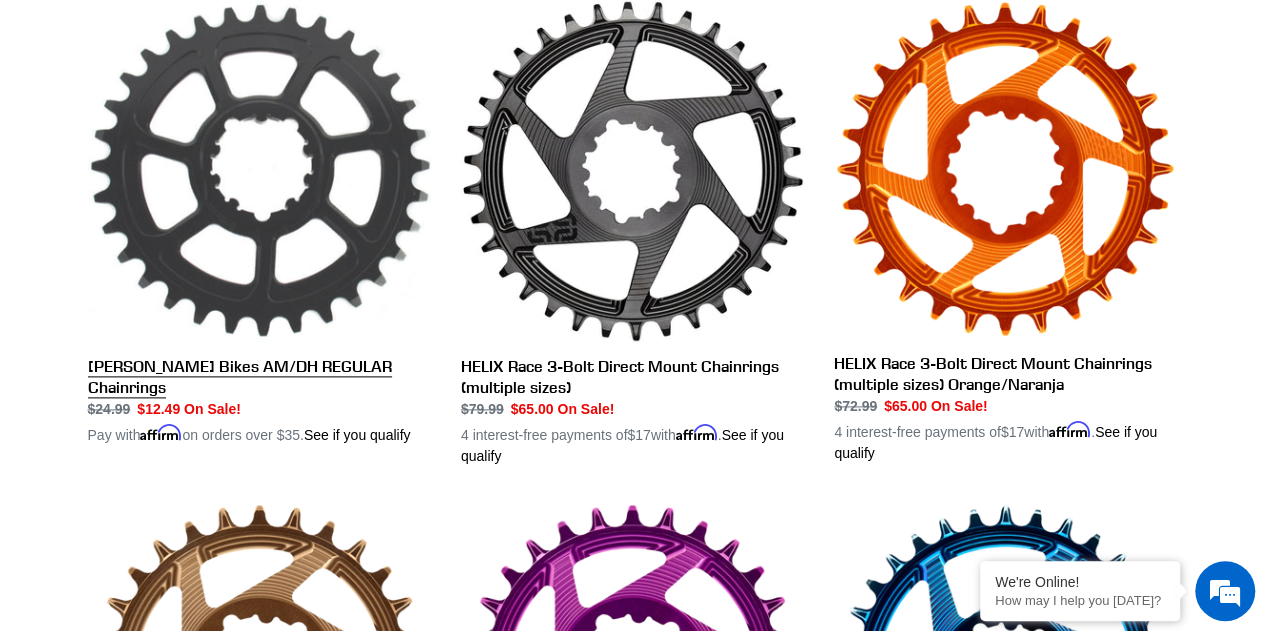 click on "Canfield Bikes AM/DH REGULAR Chainrings" at bounding box center (259, 222) 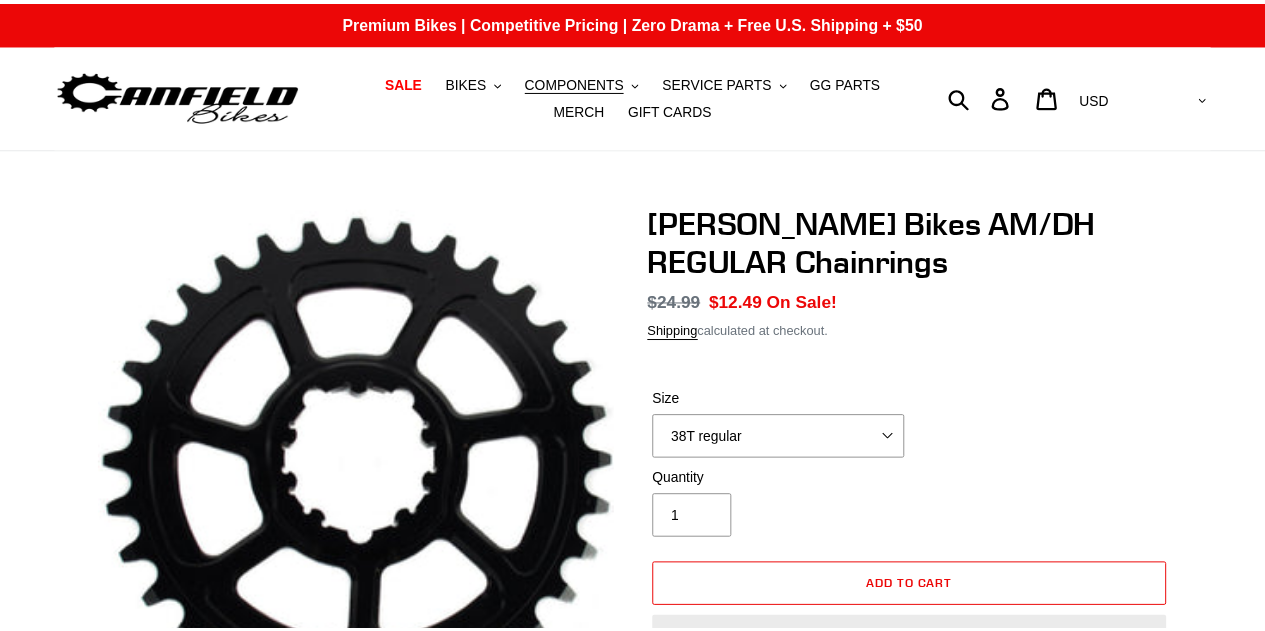scroll, scrollTop: 0, scrollLeft: 0, axis: both 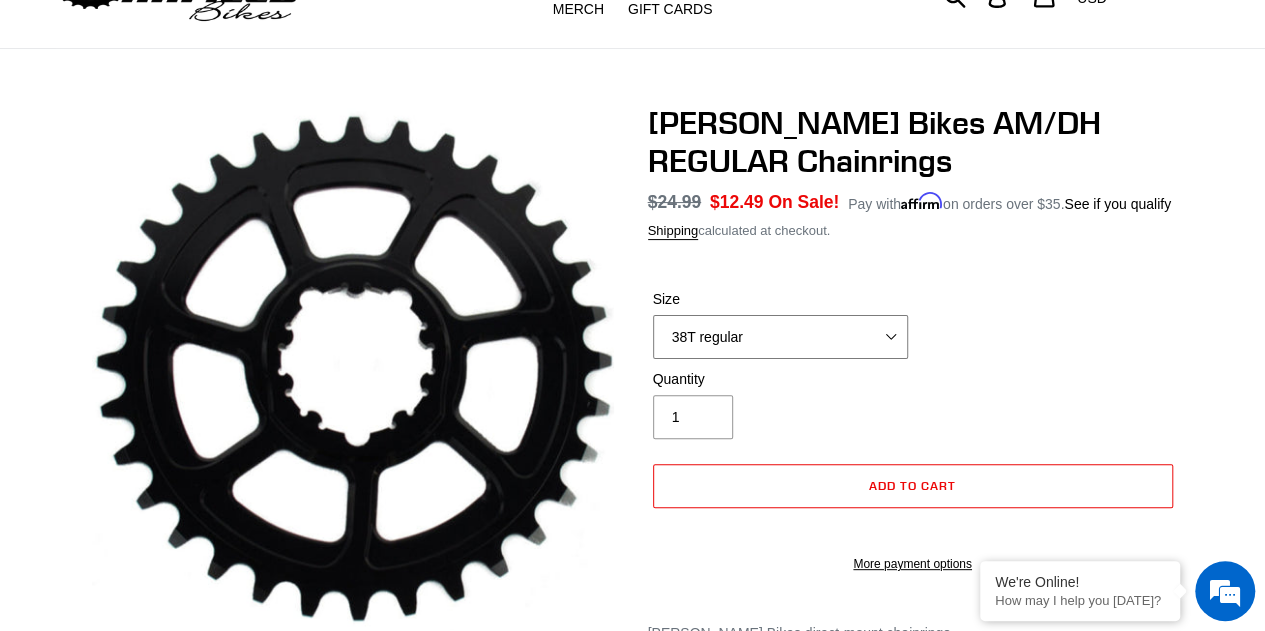 click on "38T regular" at bounding box center (780, 337) 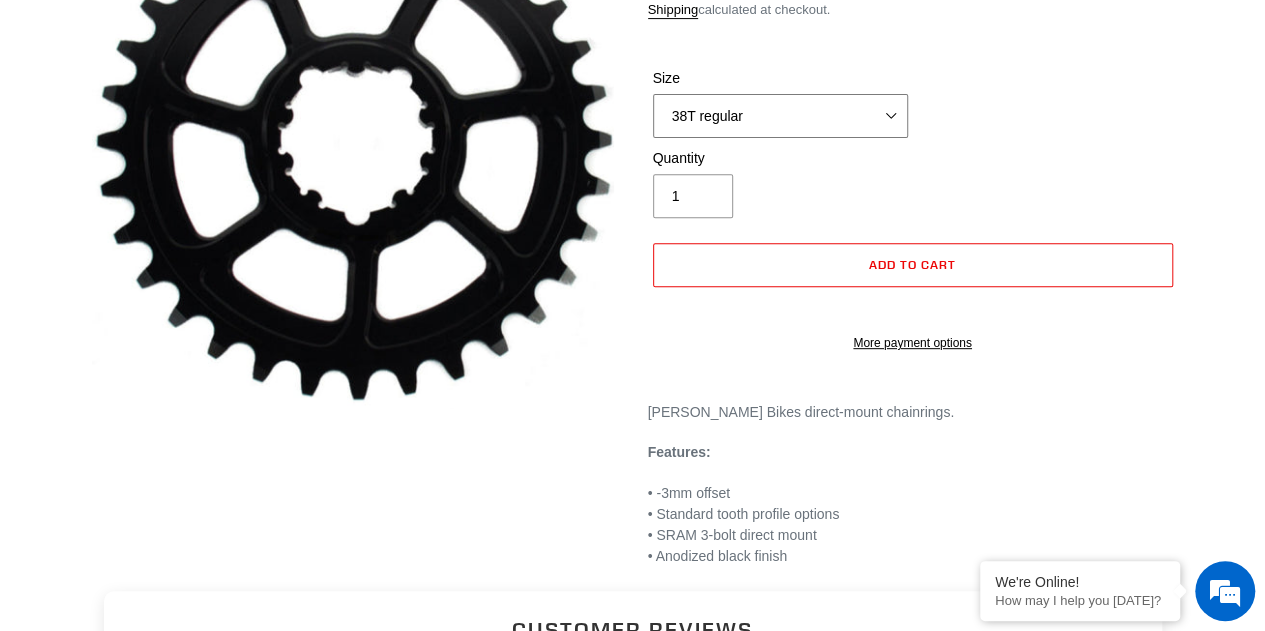 scroll, scrollTop: 300, scrollLeft: 0, axis: vertical 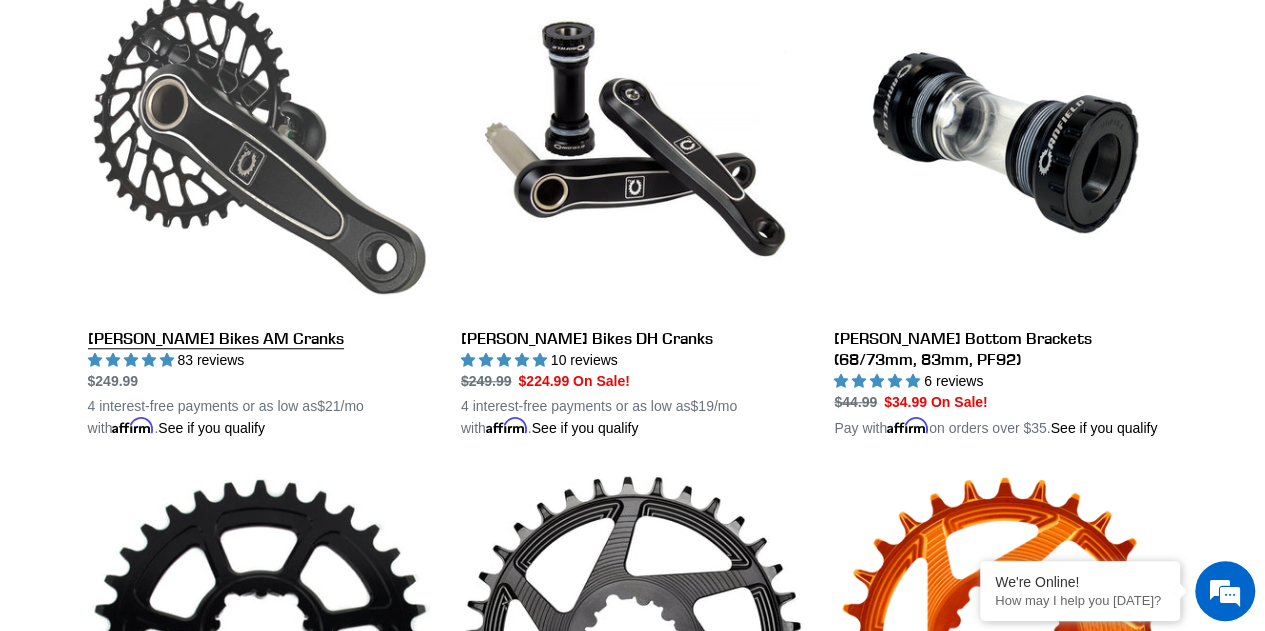 click on "[PERSON_NAME] Bikes AM Cranks" at bounding box center [259, 205] 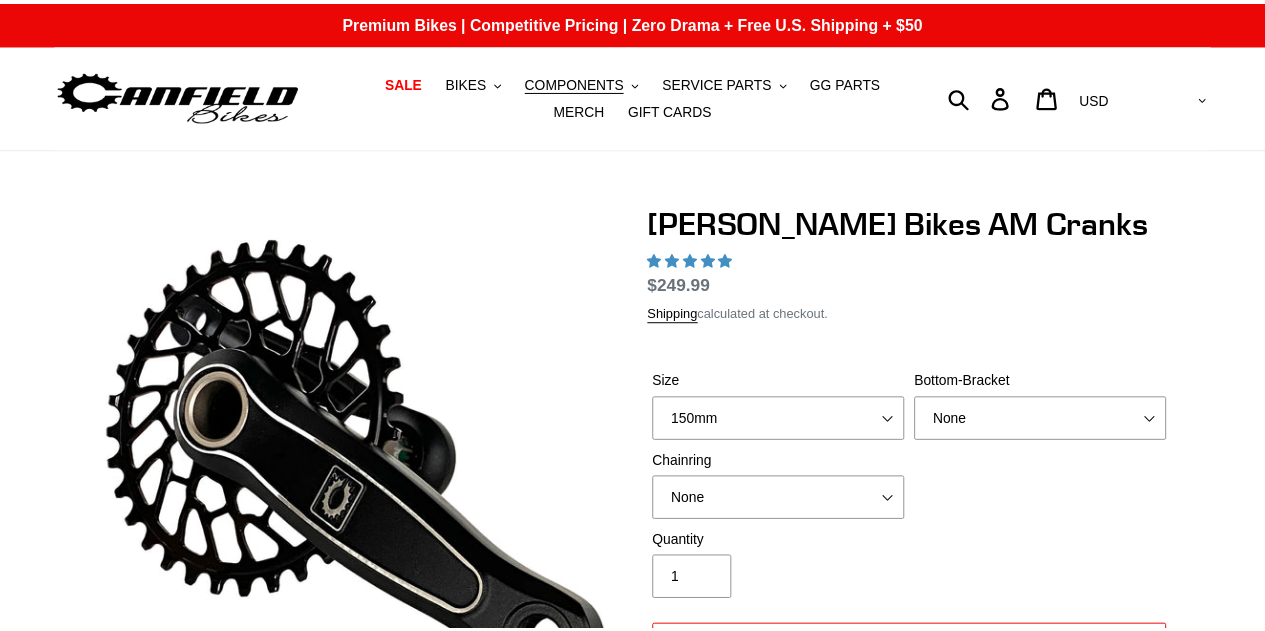 scroll, scrollTop: 0, scrollLeft: 0, axis: both 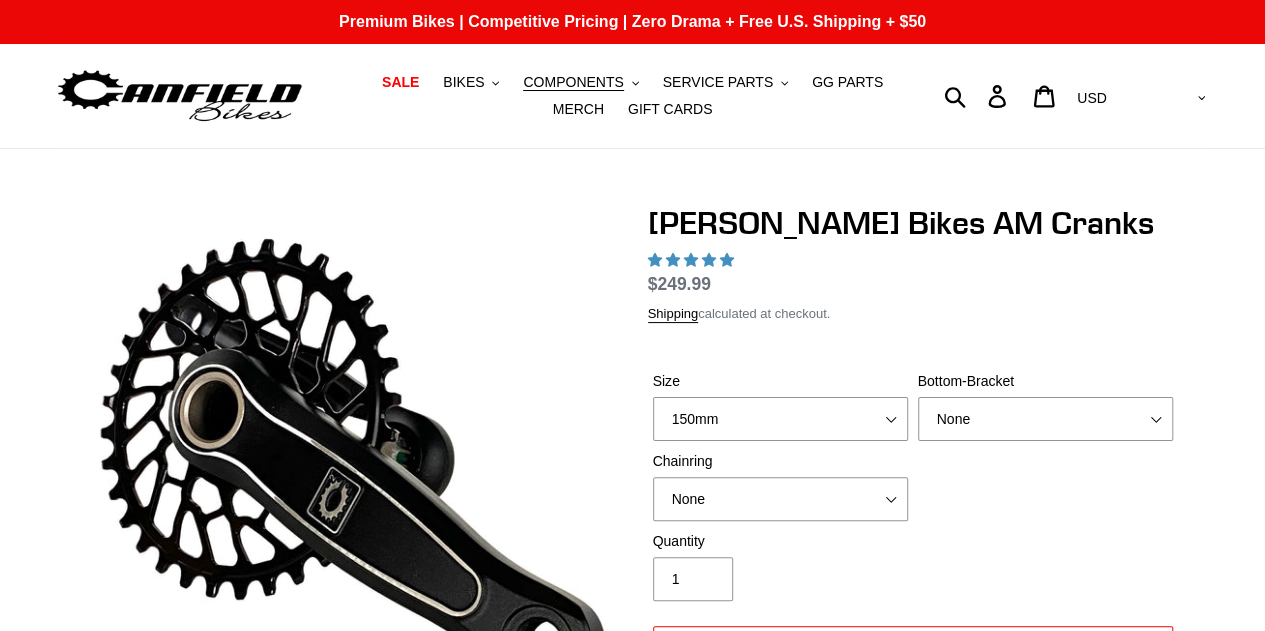 select on "highest-rating" 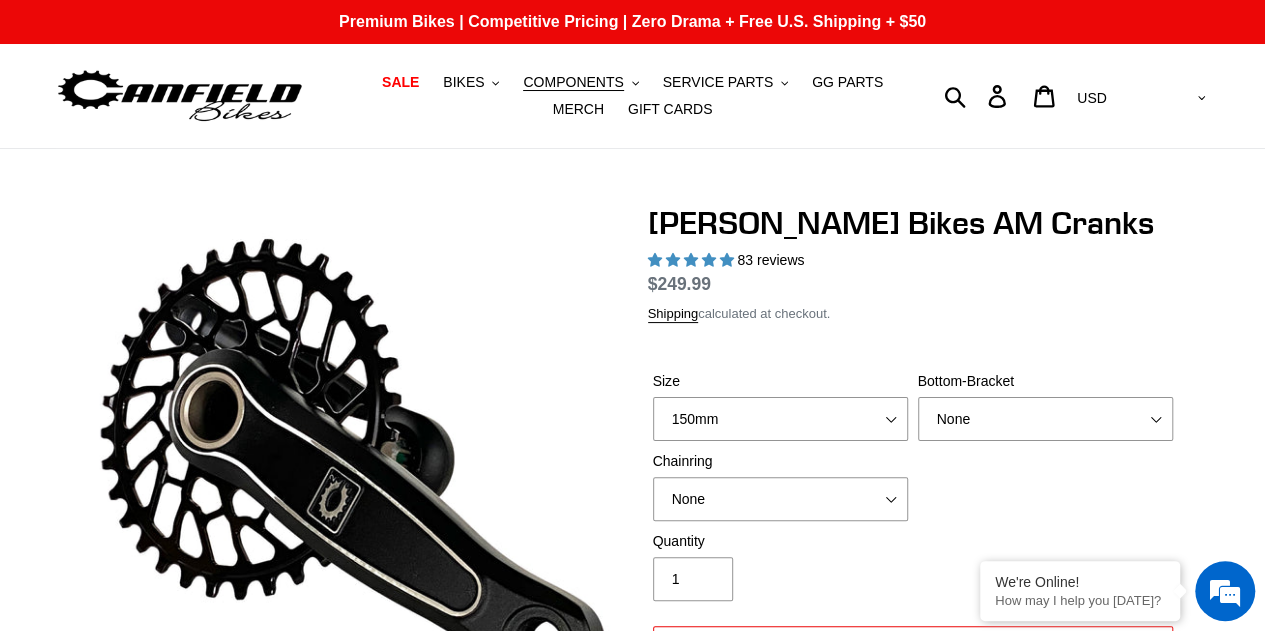 scroll, scrollTop: 0, scrollLeft: 0, axis: both 